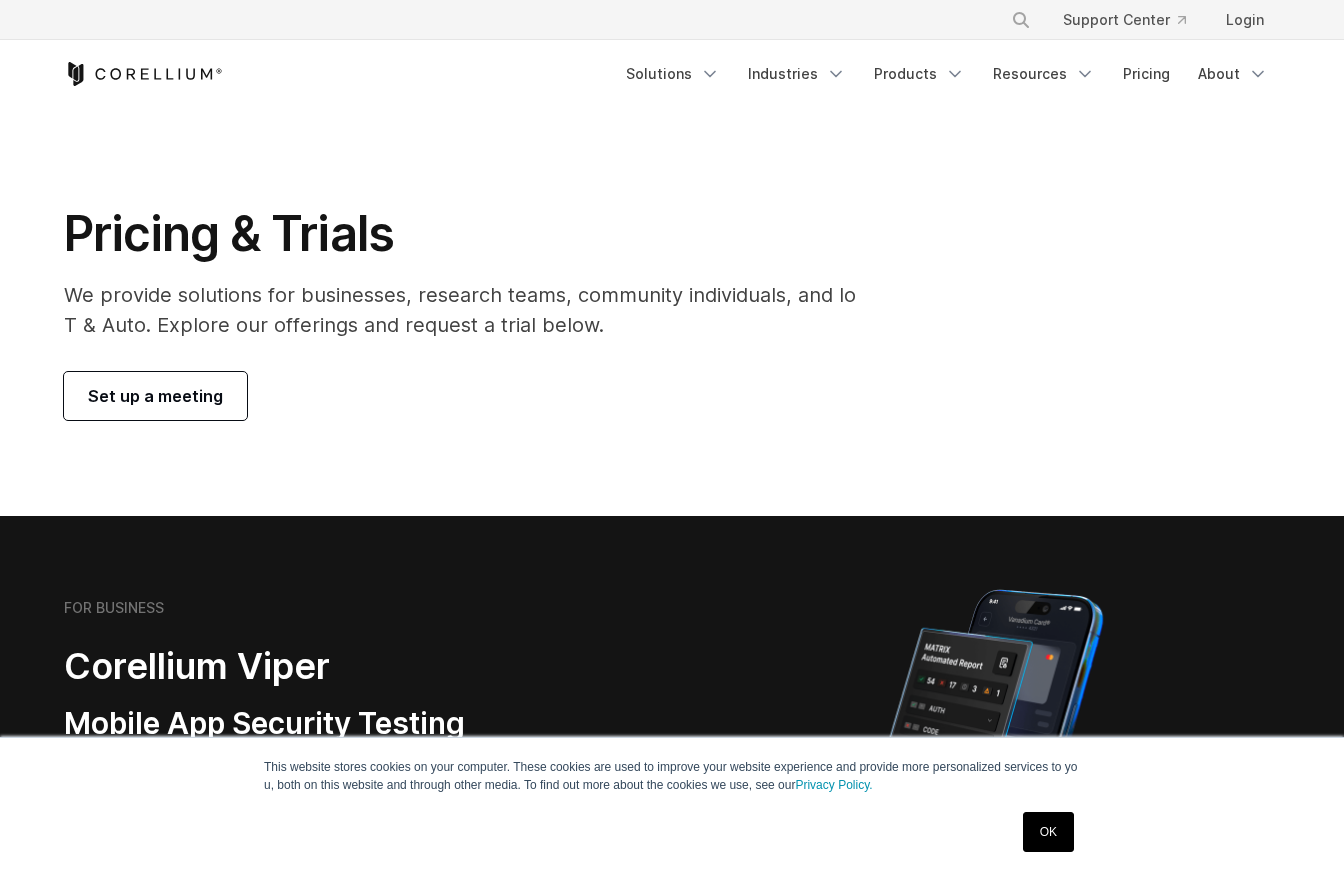 scroll, scrollTop: 0, scrollLeft: 0, axis: both 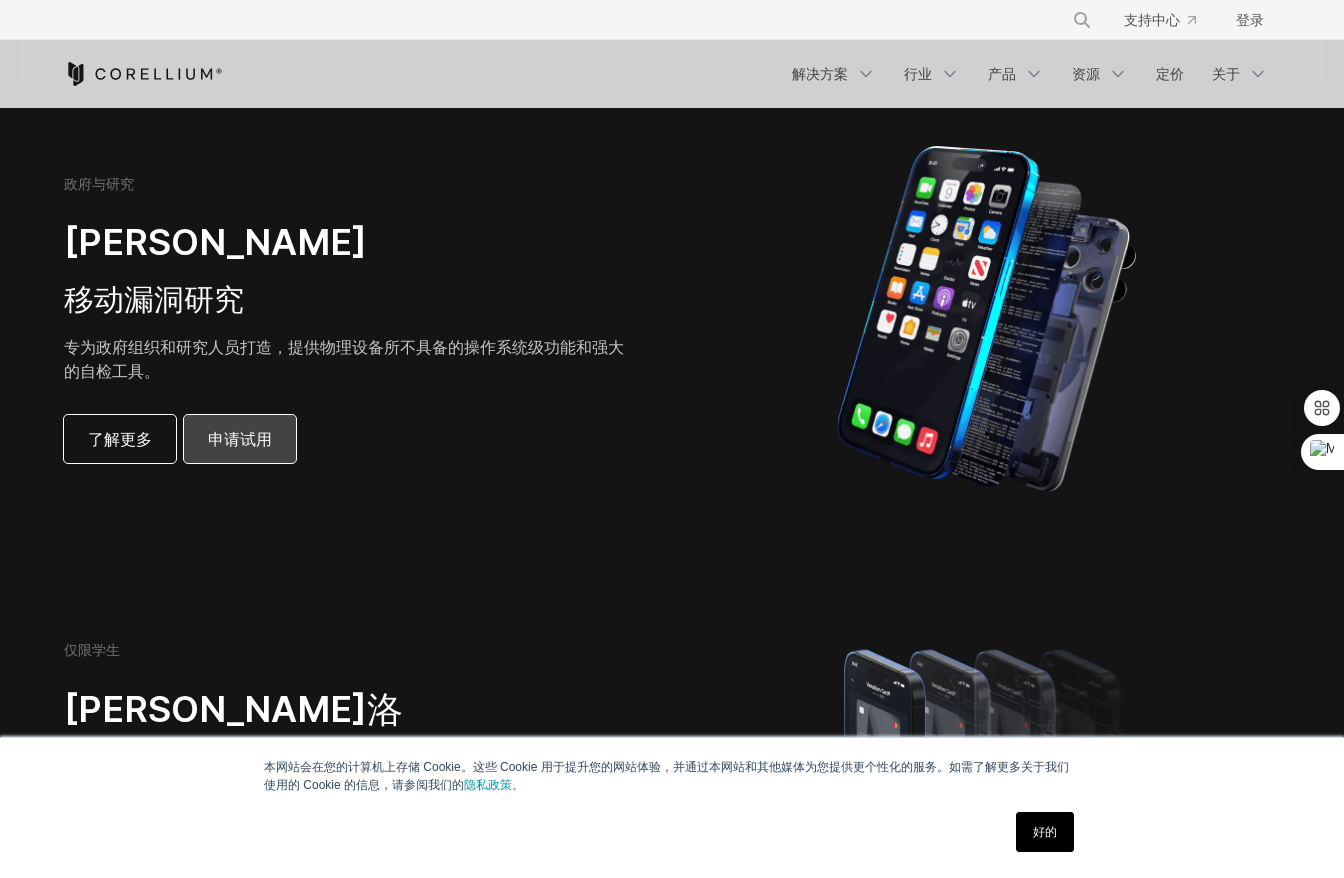 click on "申请试用" at bounding box center [240, 439] 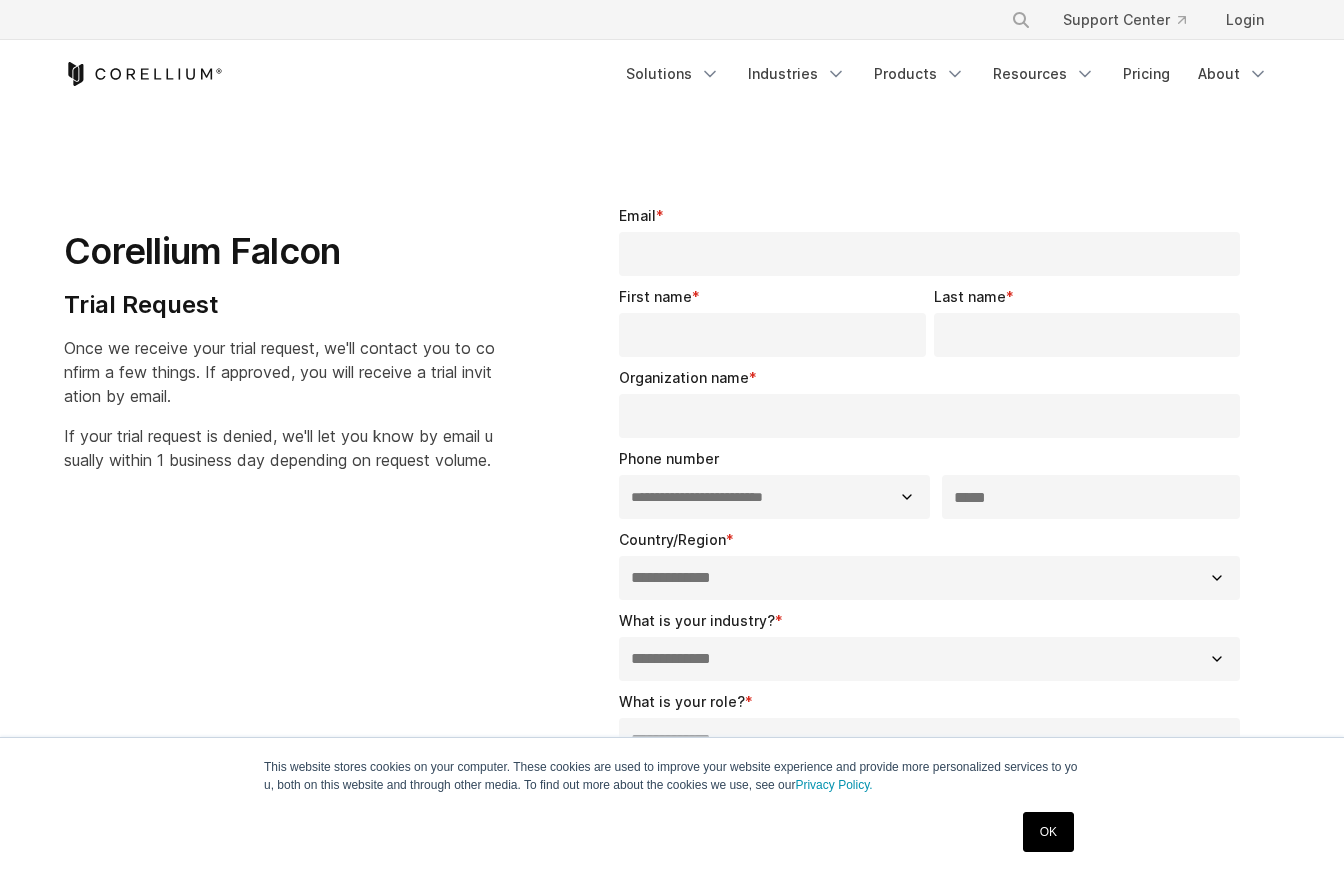 select on "**" 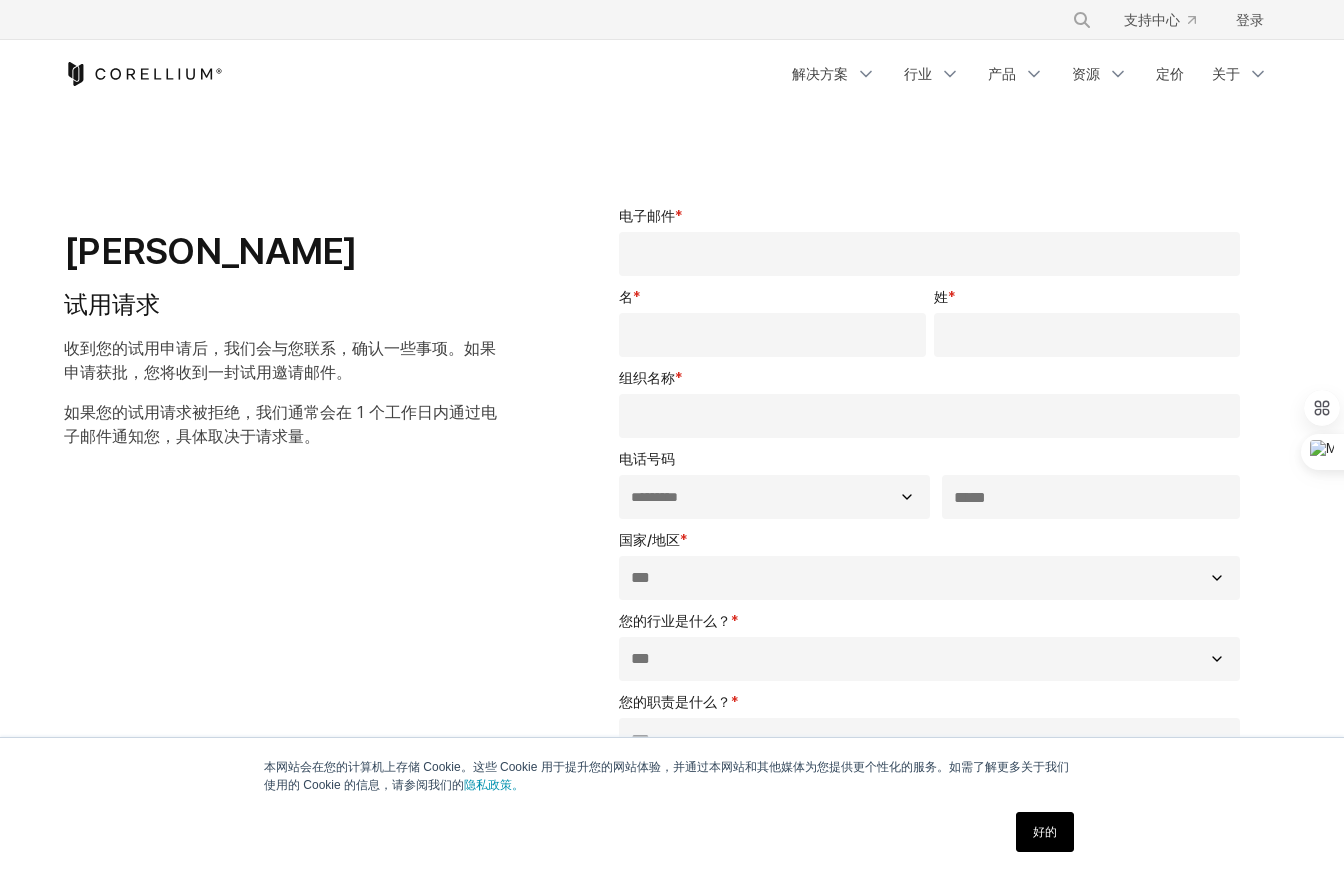 click on "电子邮件 *" at bounding box center [929, 254] 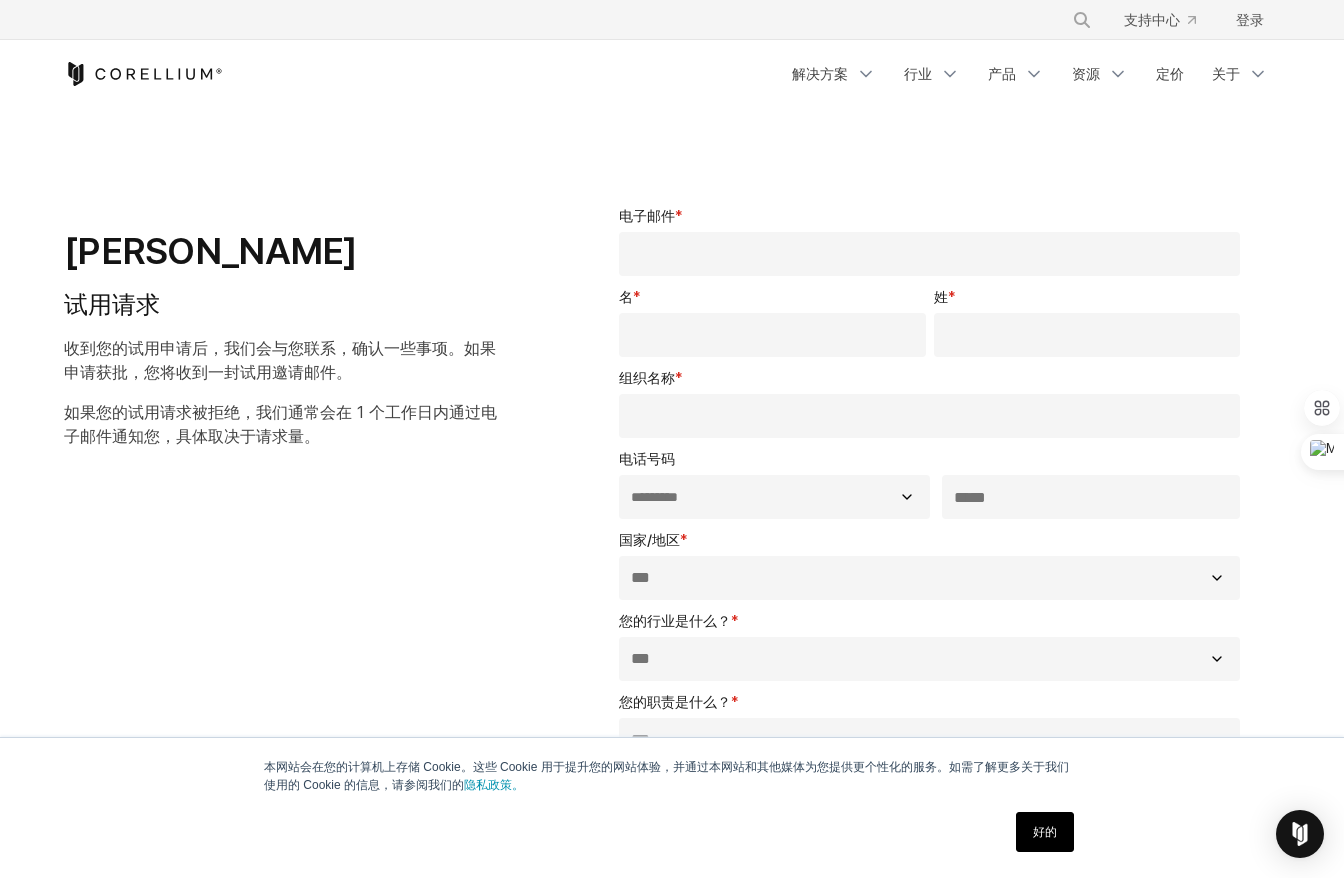 type on "**********" 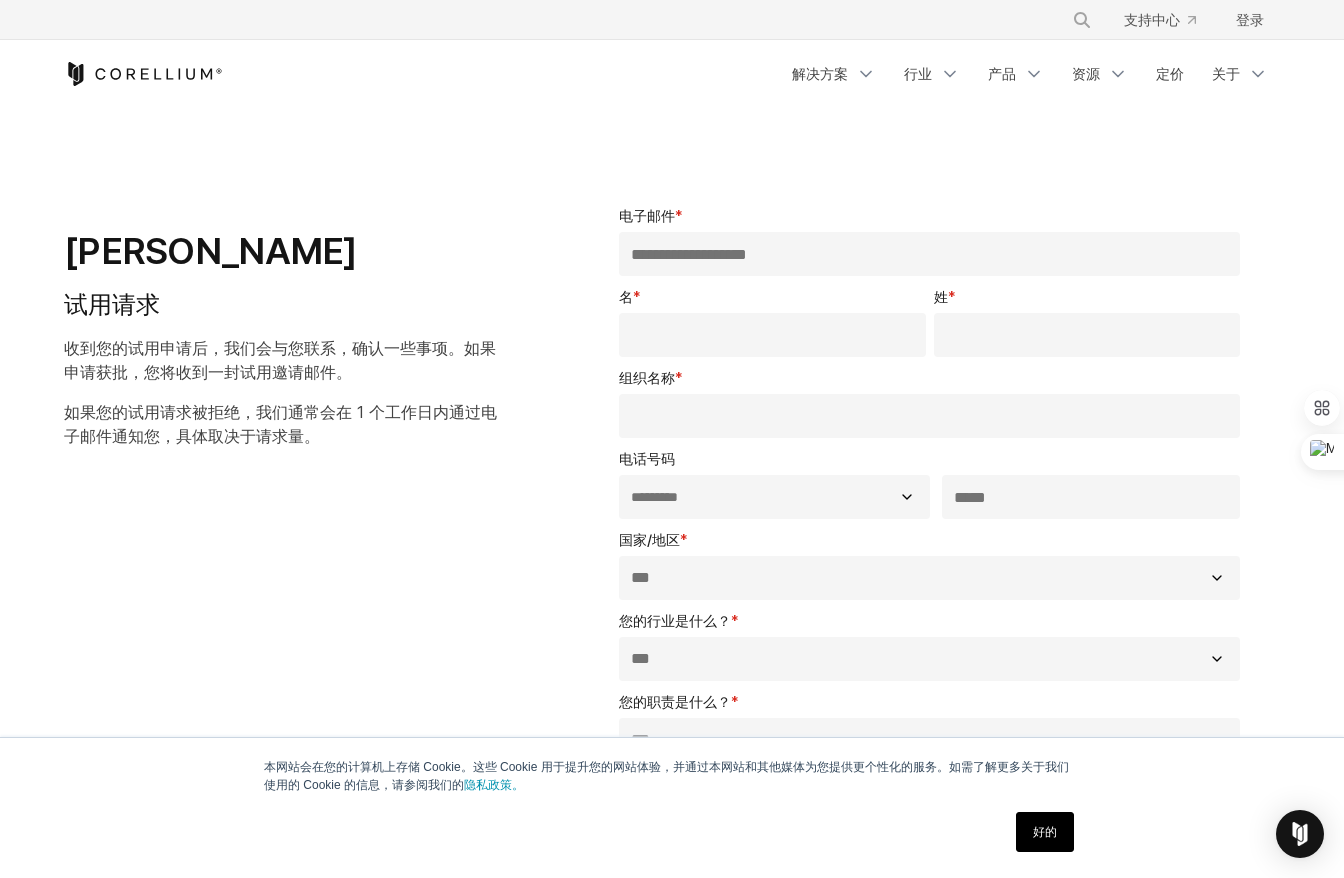 click on "名 *" at bounding box center (772, 335) 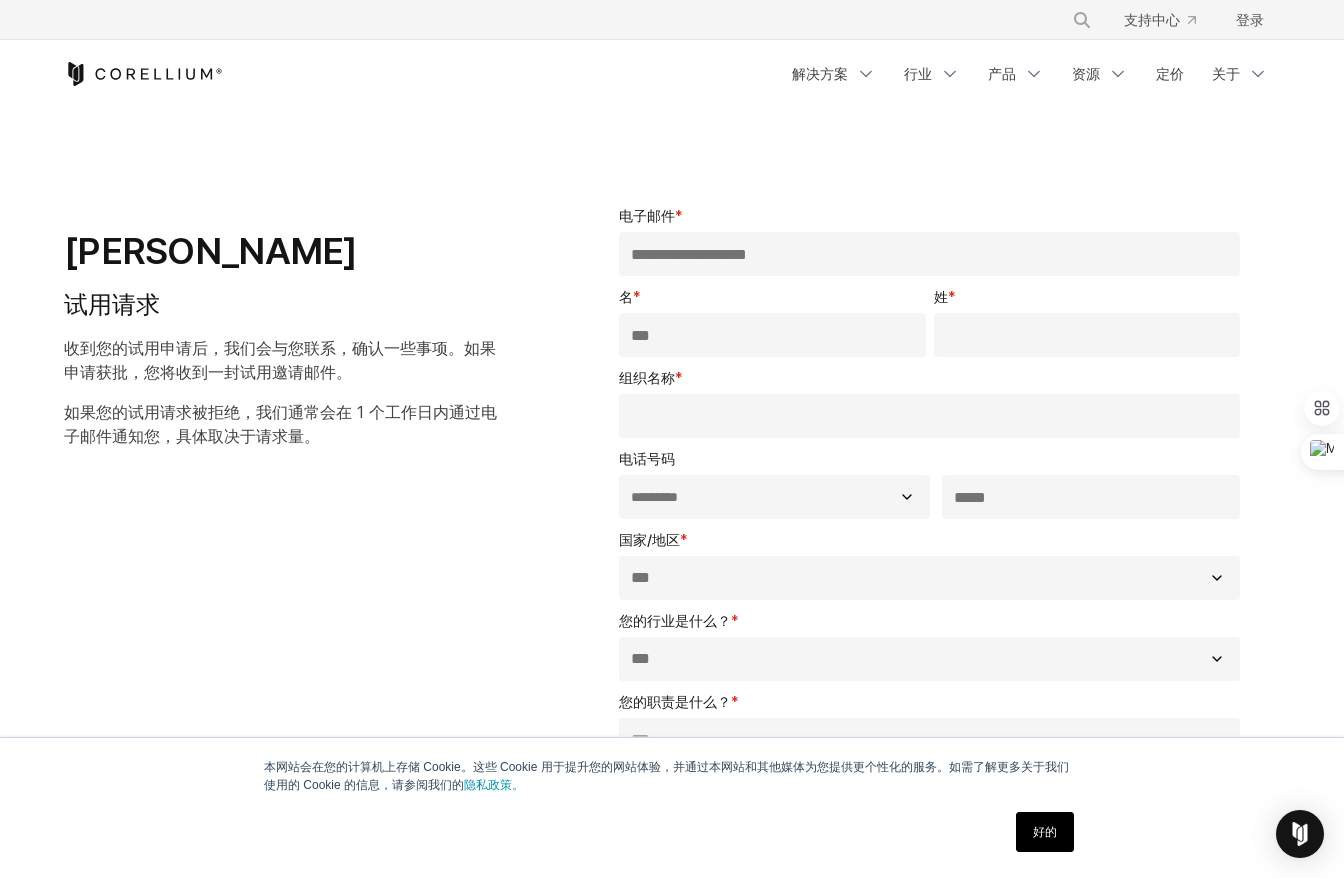 type on "**" 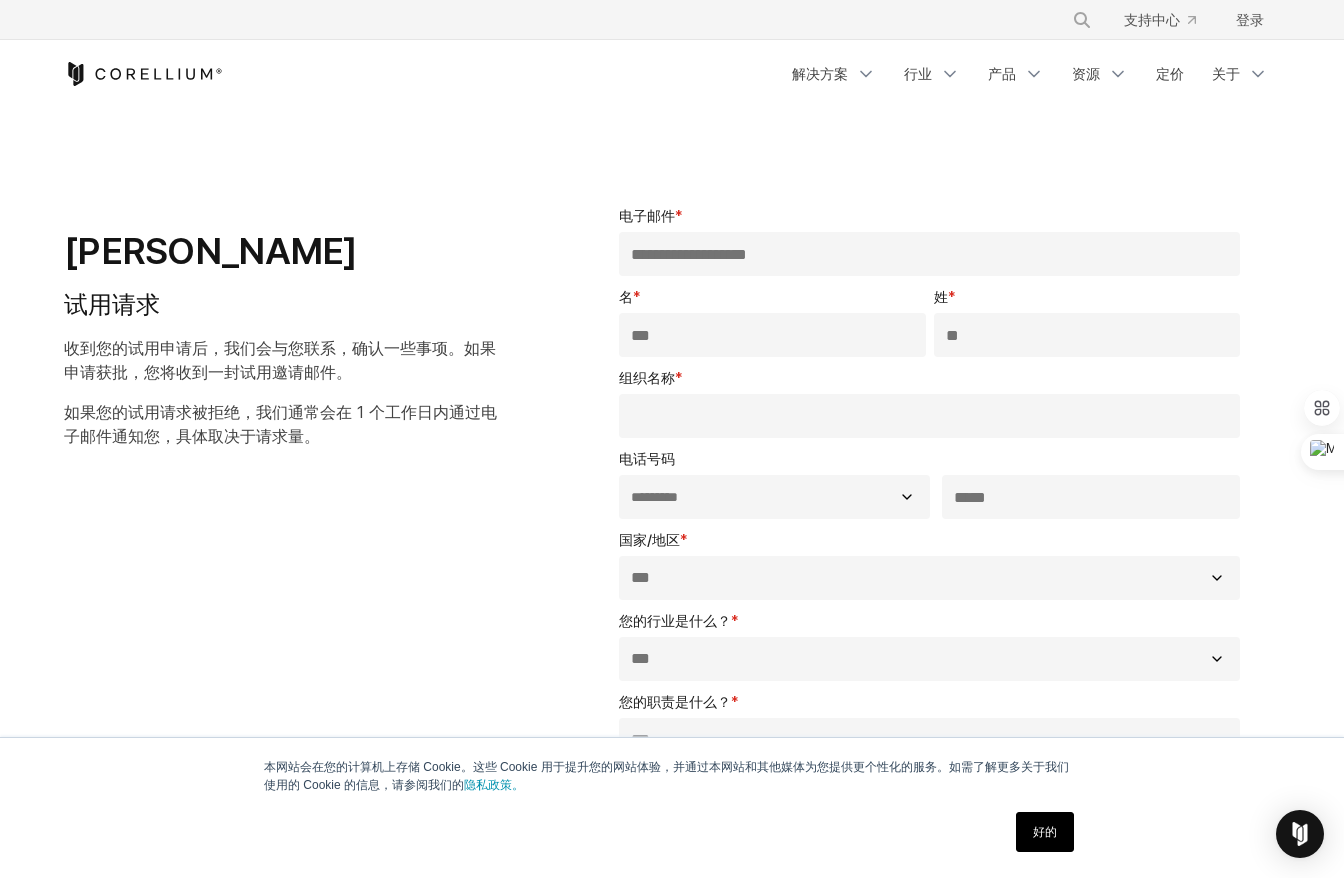 select on "********" 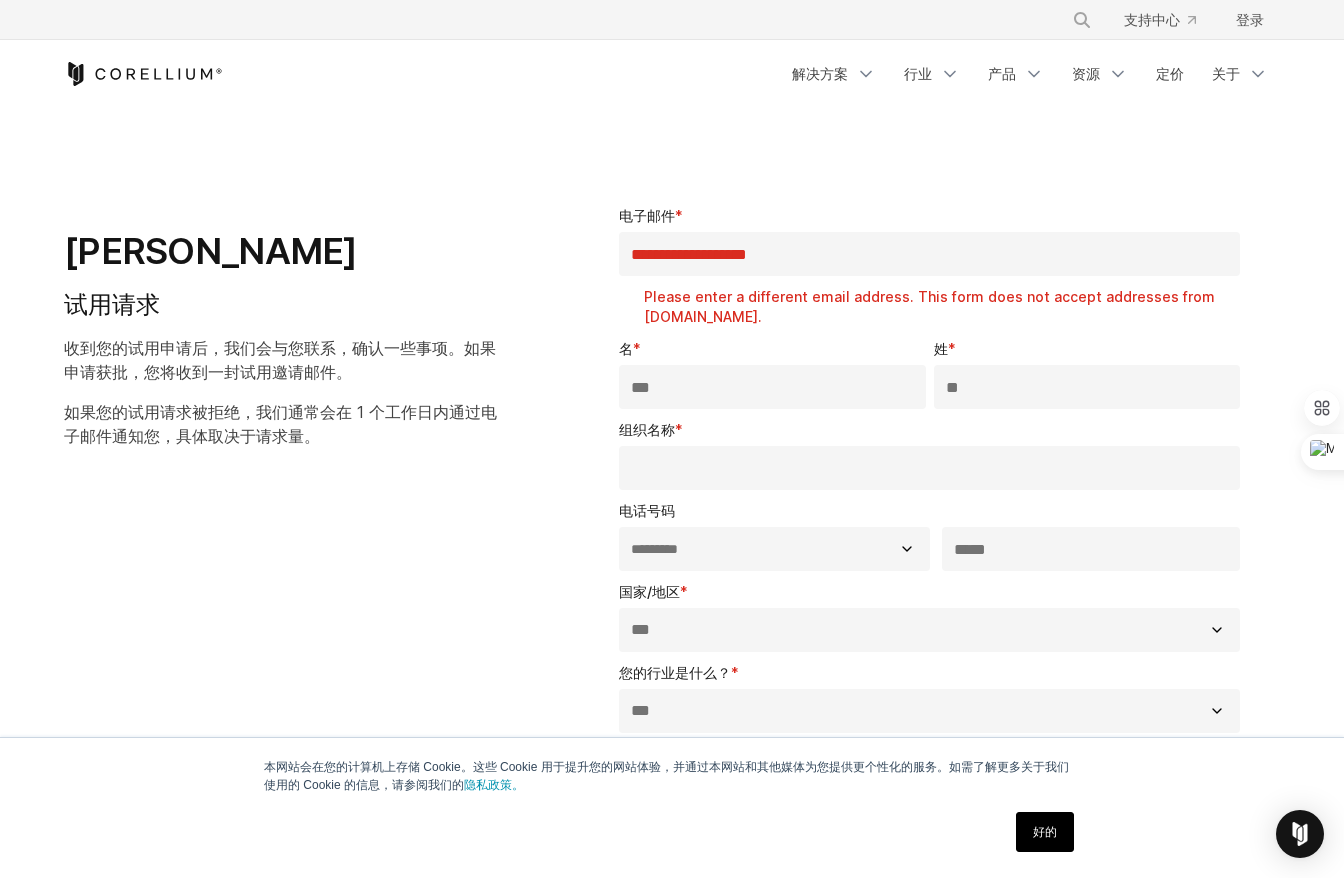 click on "**********" at bounding box center [933, 632] 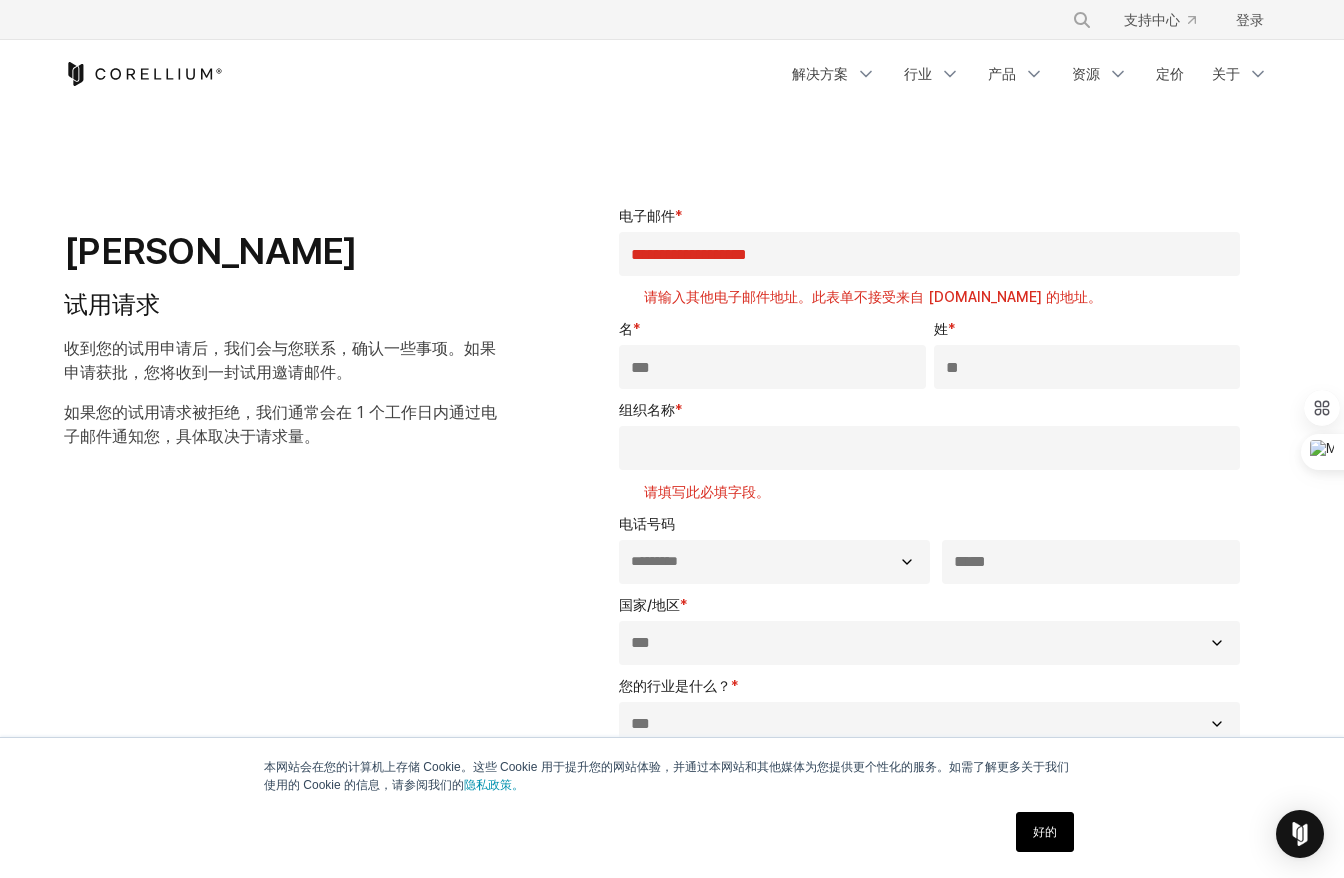 click on "组织名称 * 请填写此必填字段。" at bounding box center [933, 450] 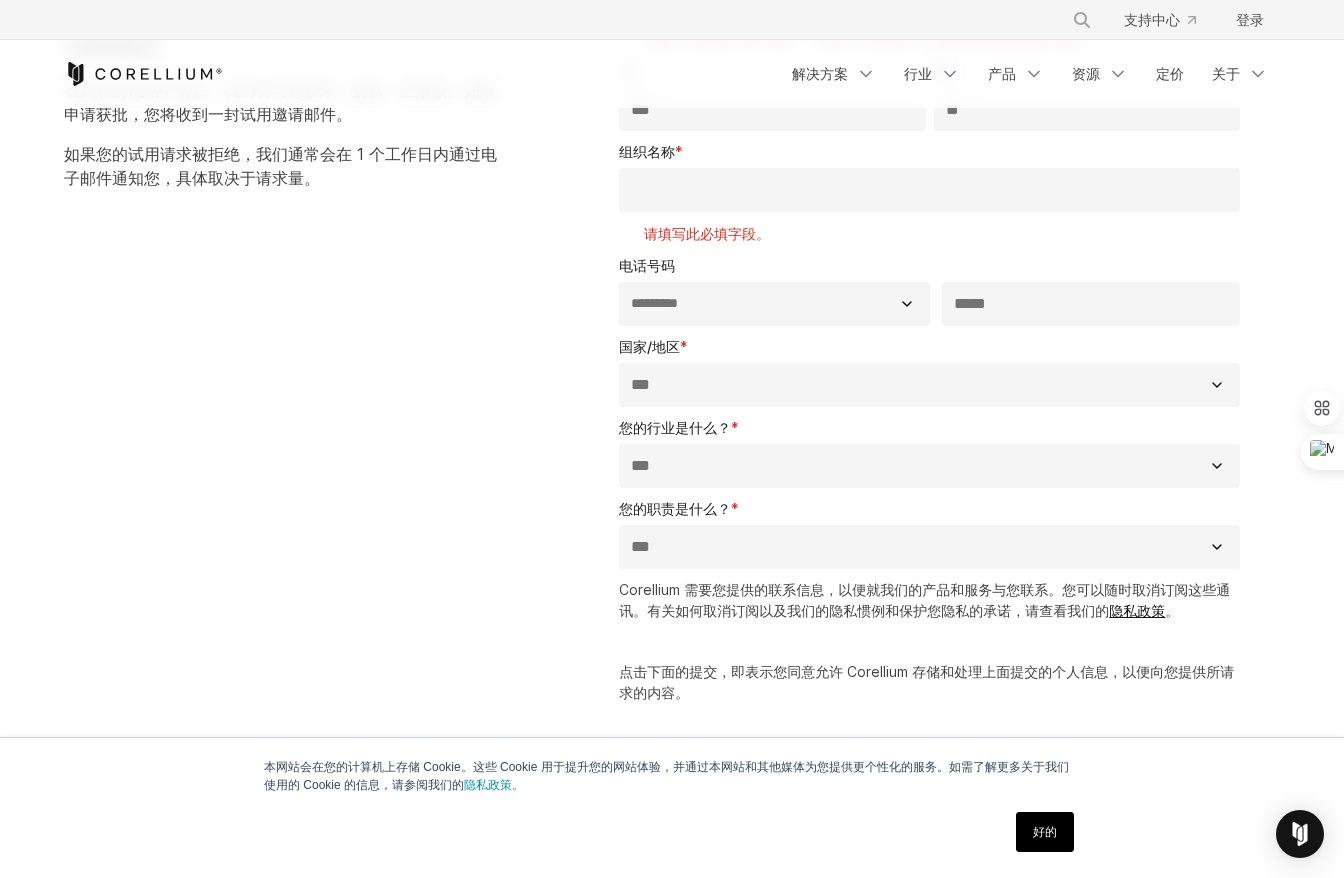 scroll, scrollTop: 257, scrollLeft: 0, axis: vertical 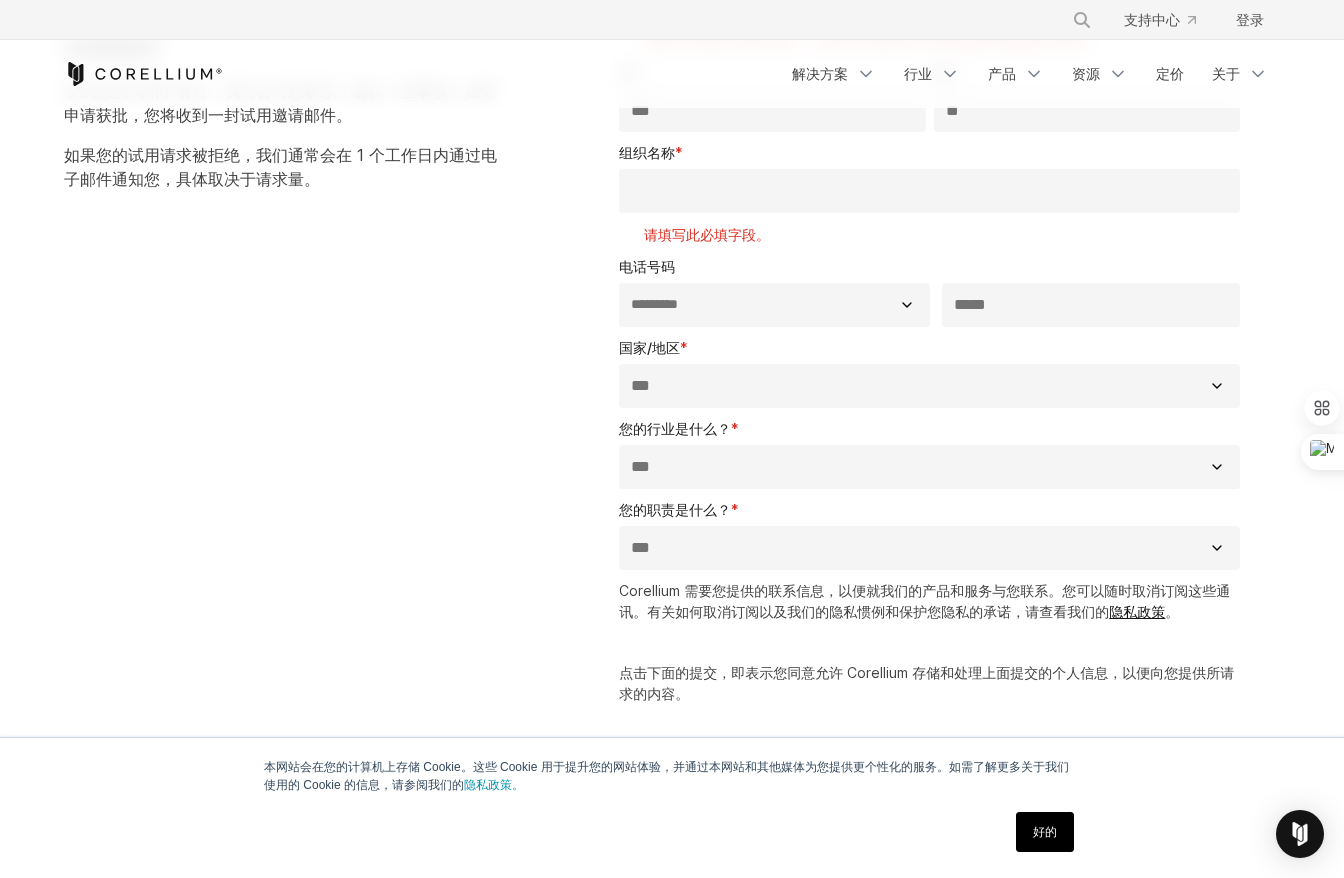 click on "组织名称 * 请填写此必填字段。" at bounding box center (933, 193) 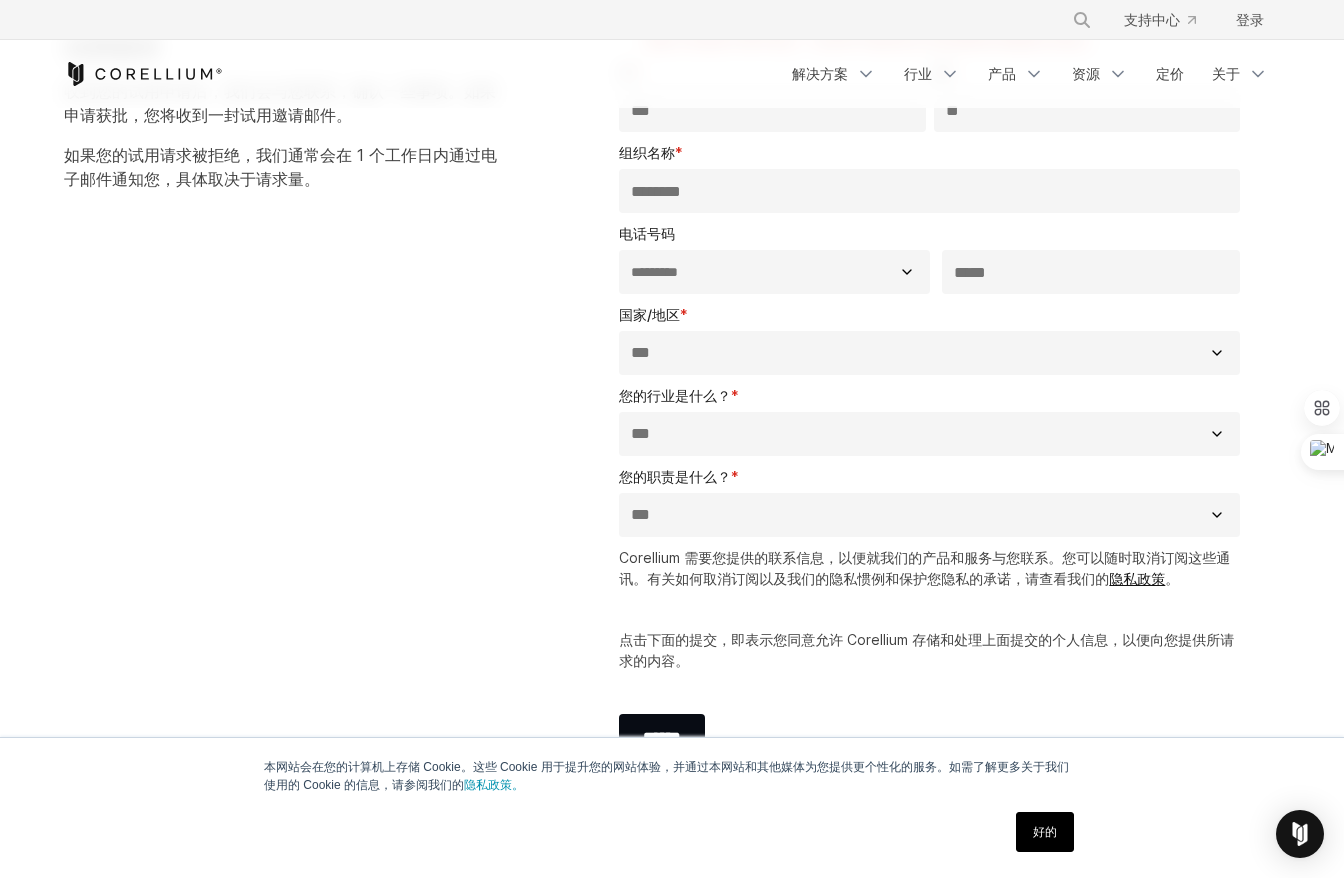 type on "********" 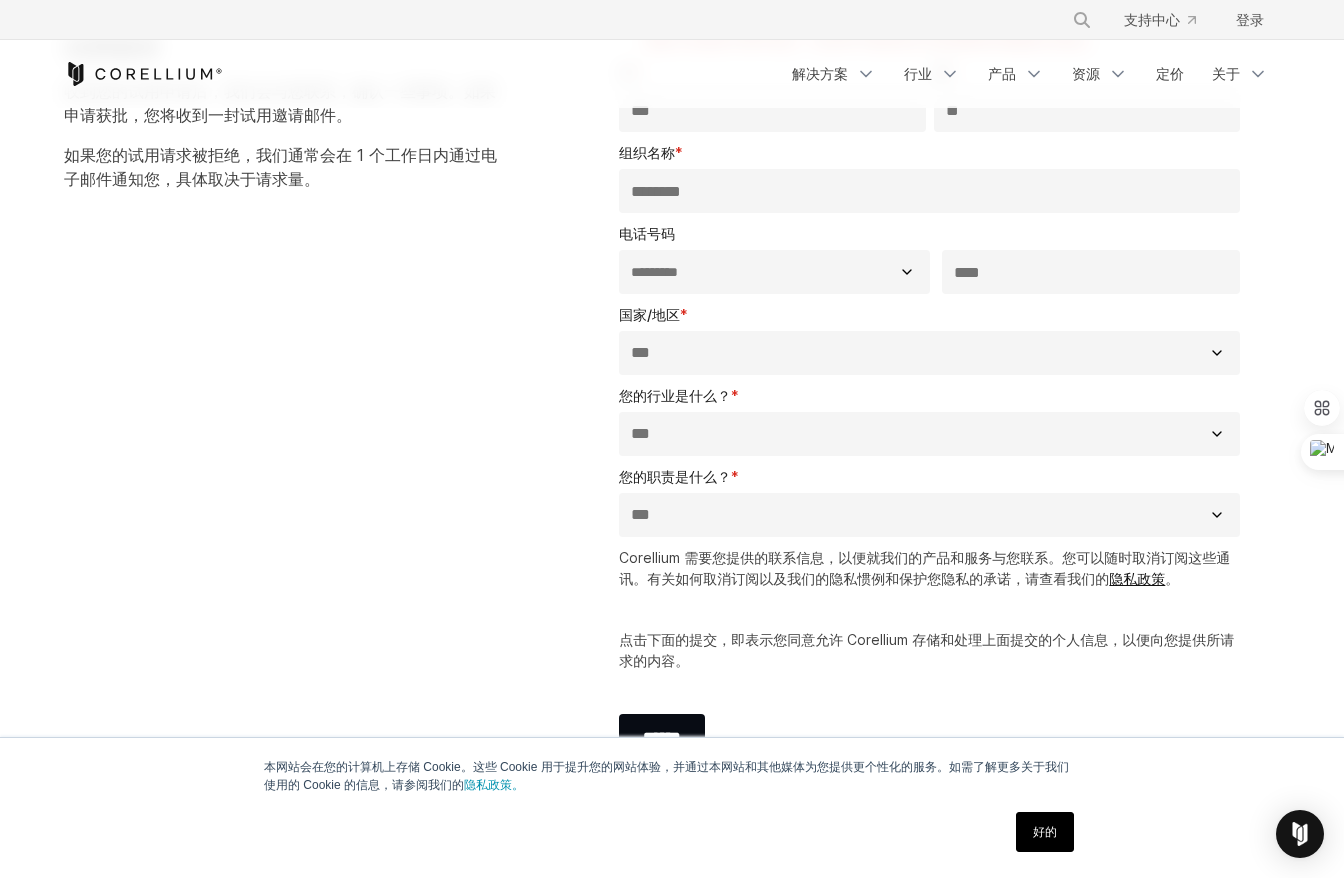 click on "****" at bounding box center (1091, 272) 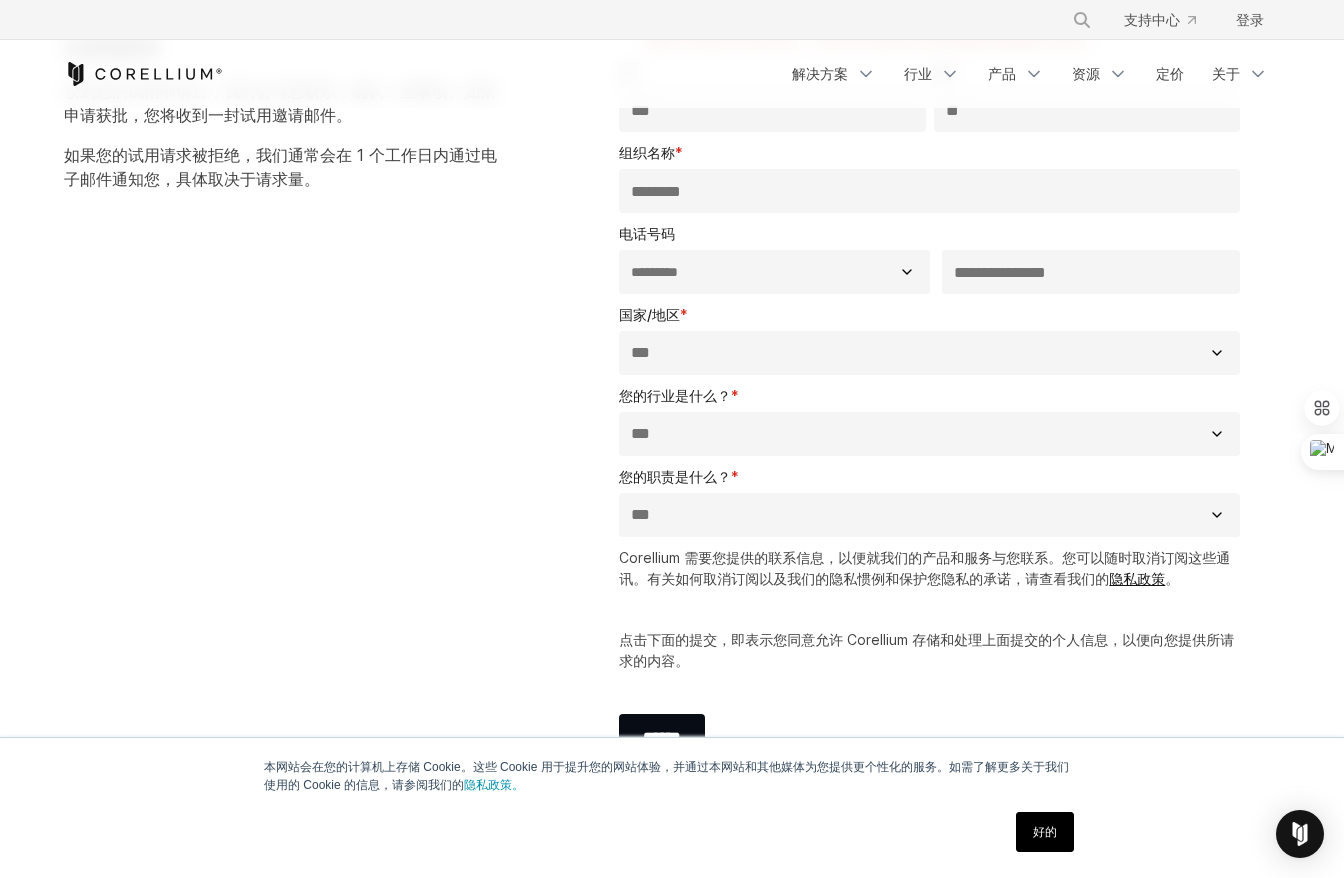 type on "**********" 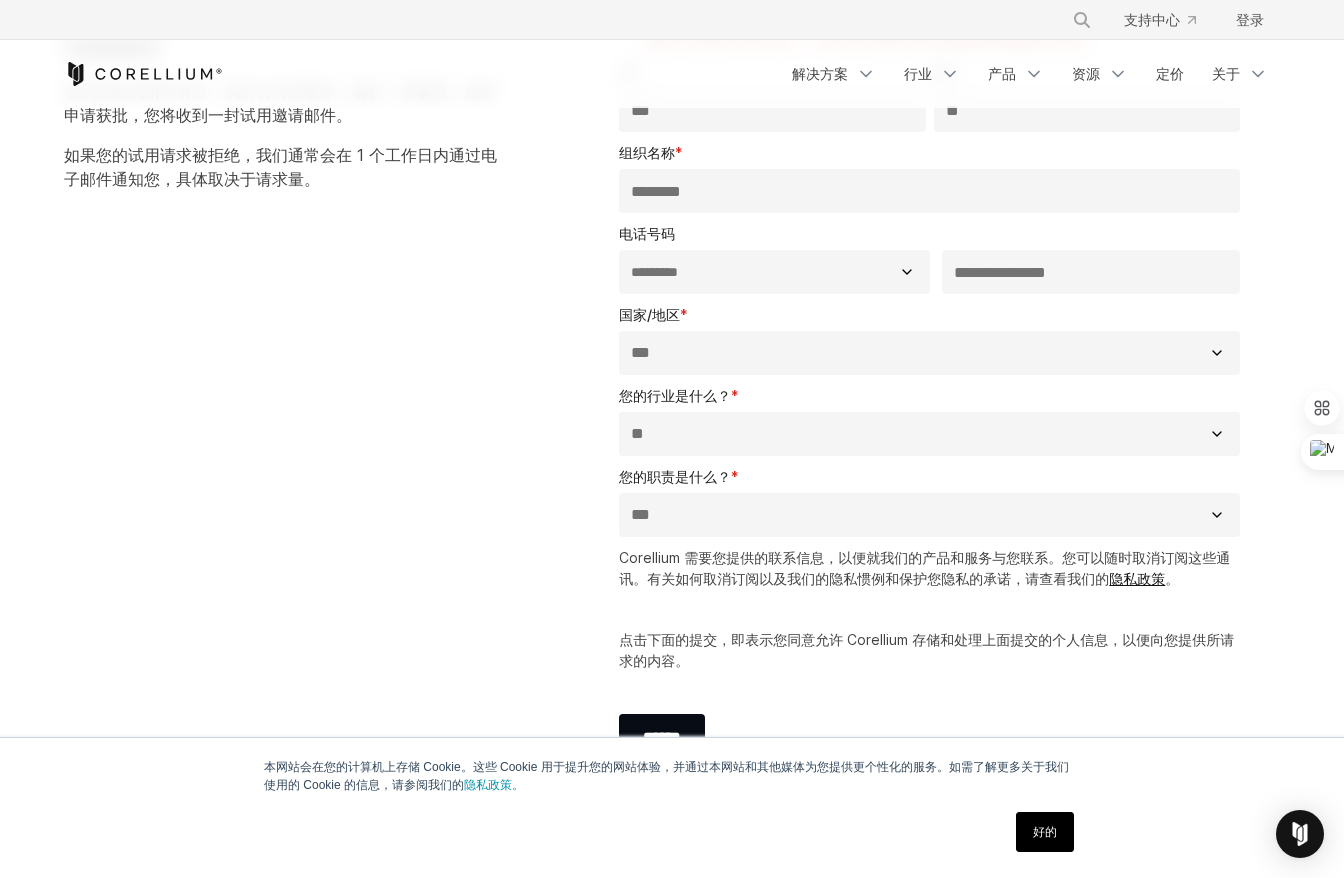 click on "*** ****** **** **** **** **** ***** **" at bounding box center (929, 515) 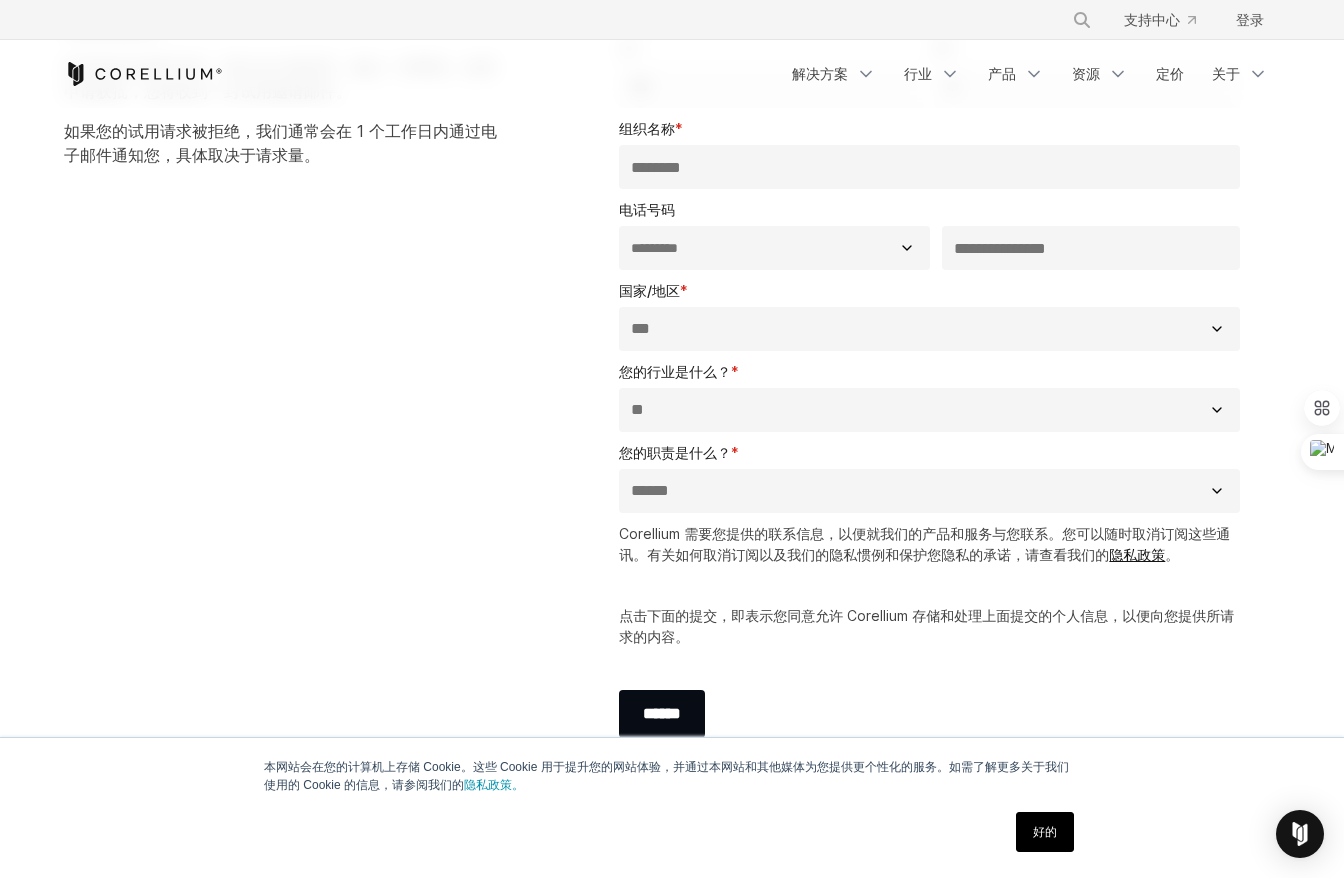 scroll, scrollTop: 603, scrollLeft: 0, axis: vertical 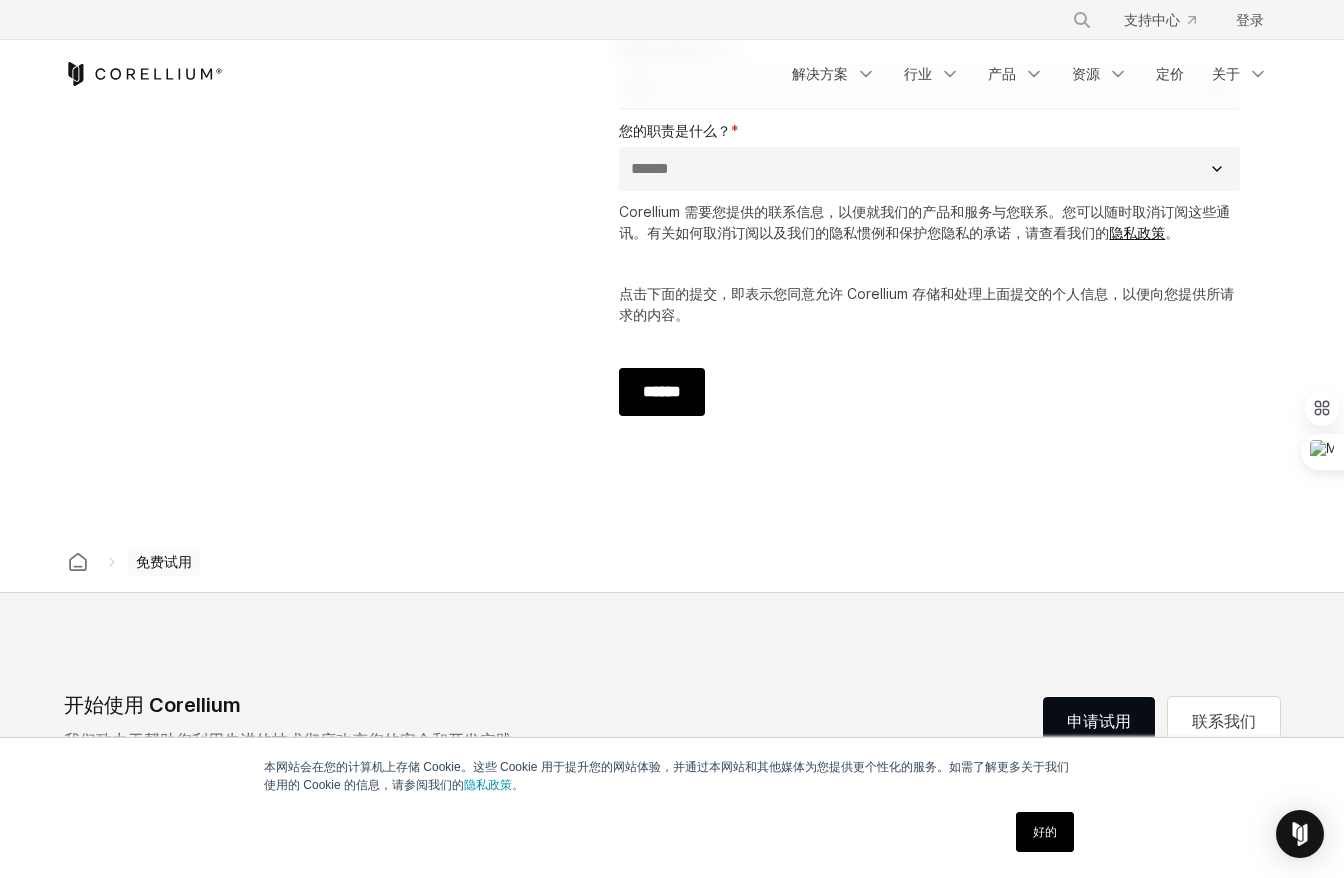 click on "******" at bounding box center [662, 392] 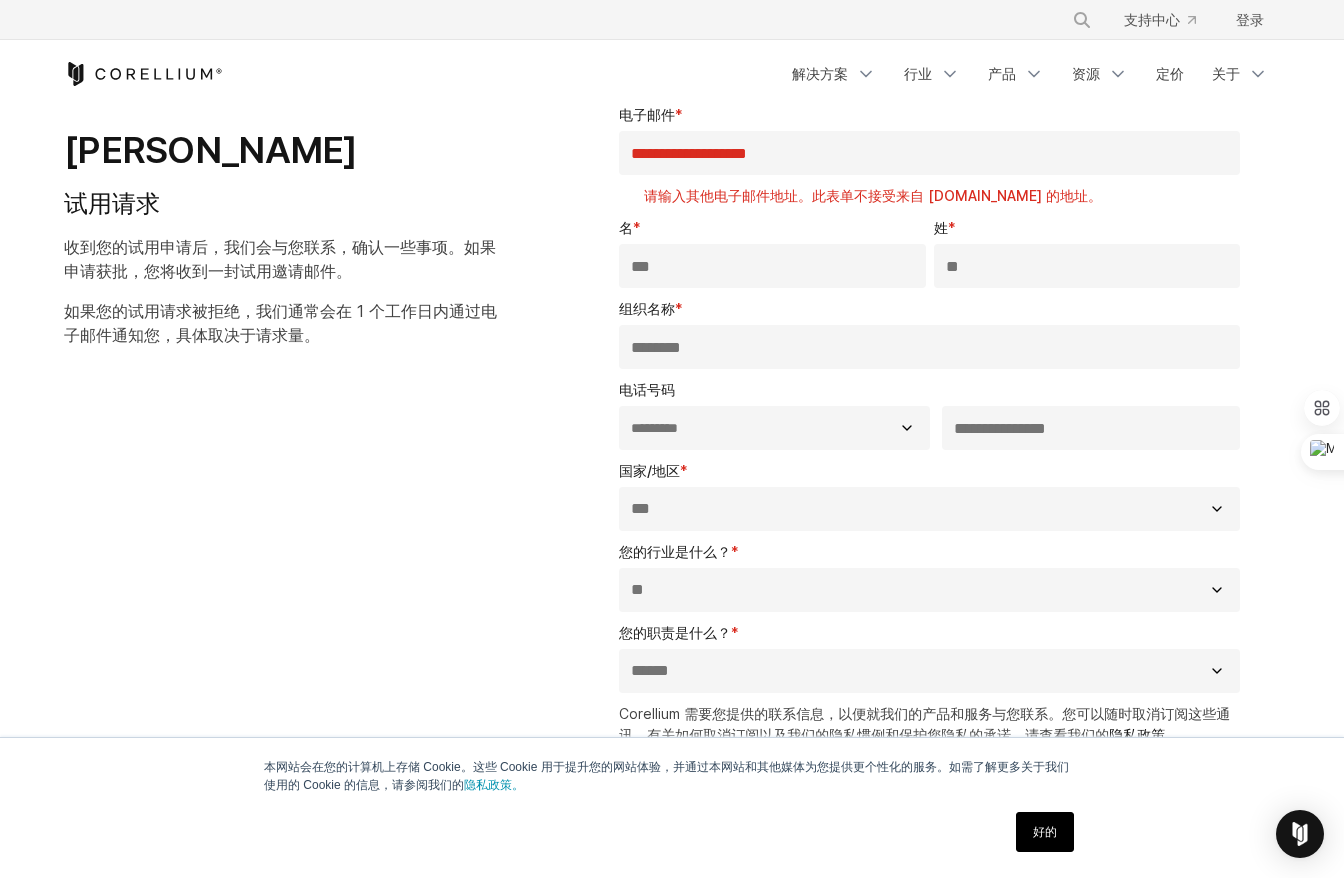 scroll, scrollTop: 99, scrollLeft: 0, axis: vertical 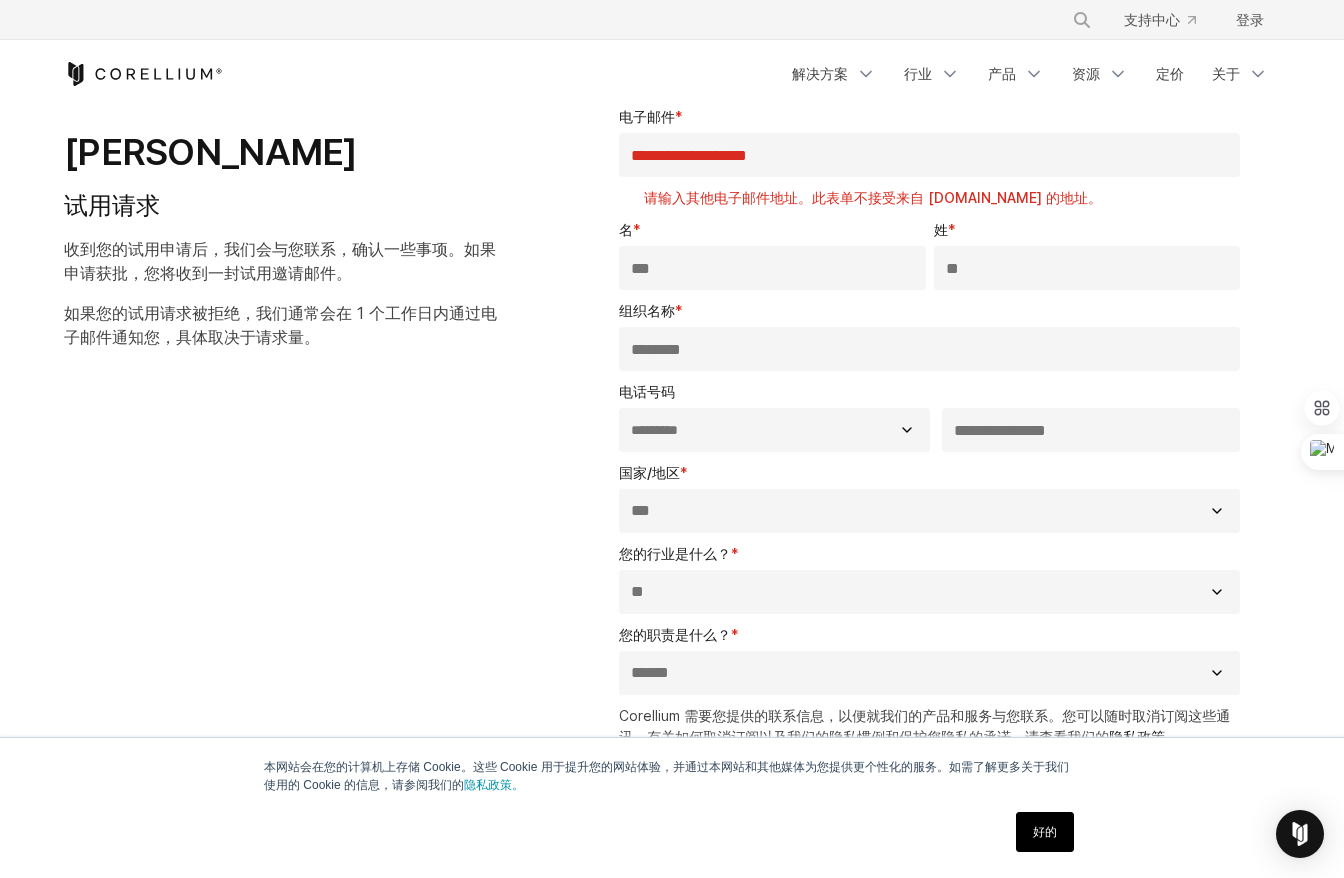 click on "**********" at bounding box center (929, 155) 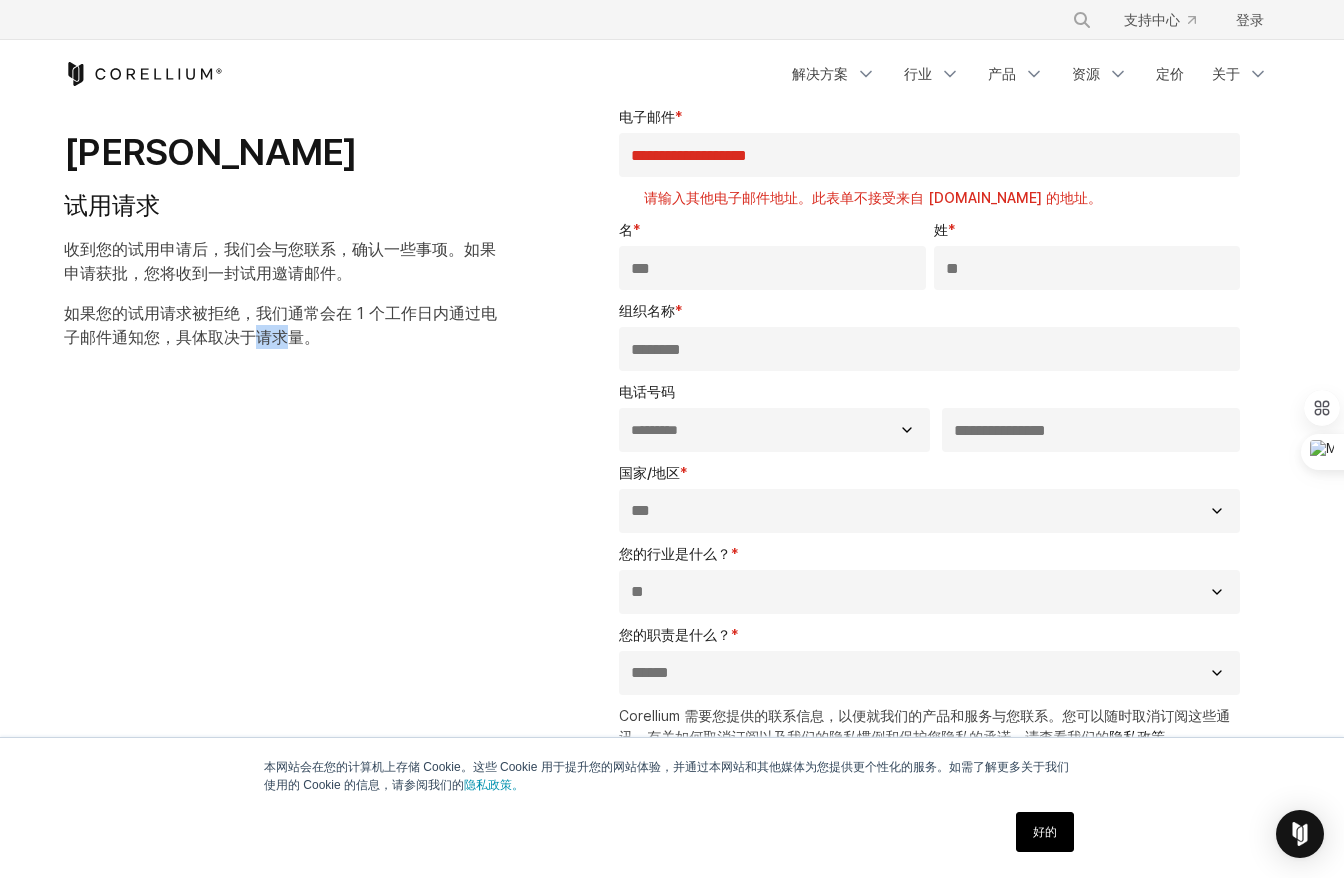 click on "如果您的试用请求被拒绝，我们通常会在 1 个工作日内通过电子邮件通知您，具体取决于请求量。" at bounding box center (280, 325) 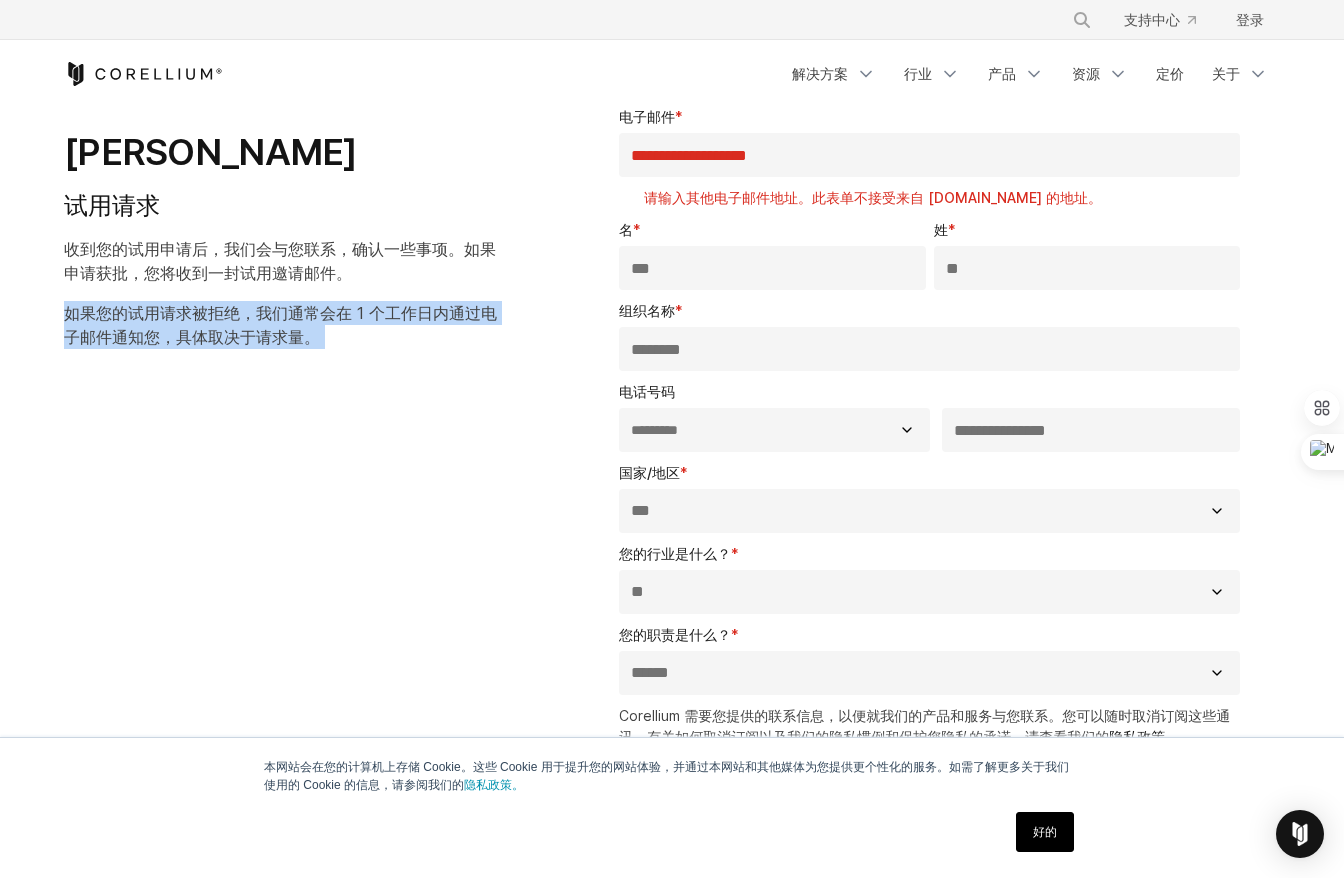 click on "如果您的试用请求被拒绝，我们通常会在 1 个工作日内通过电子邮件通知您，具体取决于请求量。" at bounding box center [280, 325] 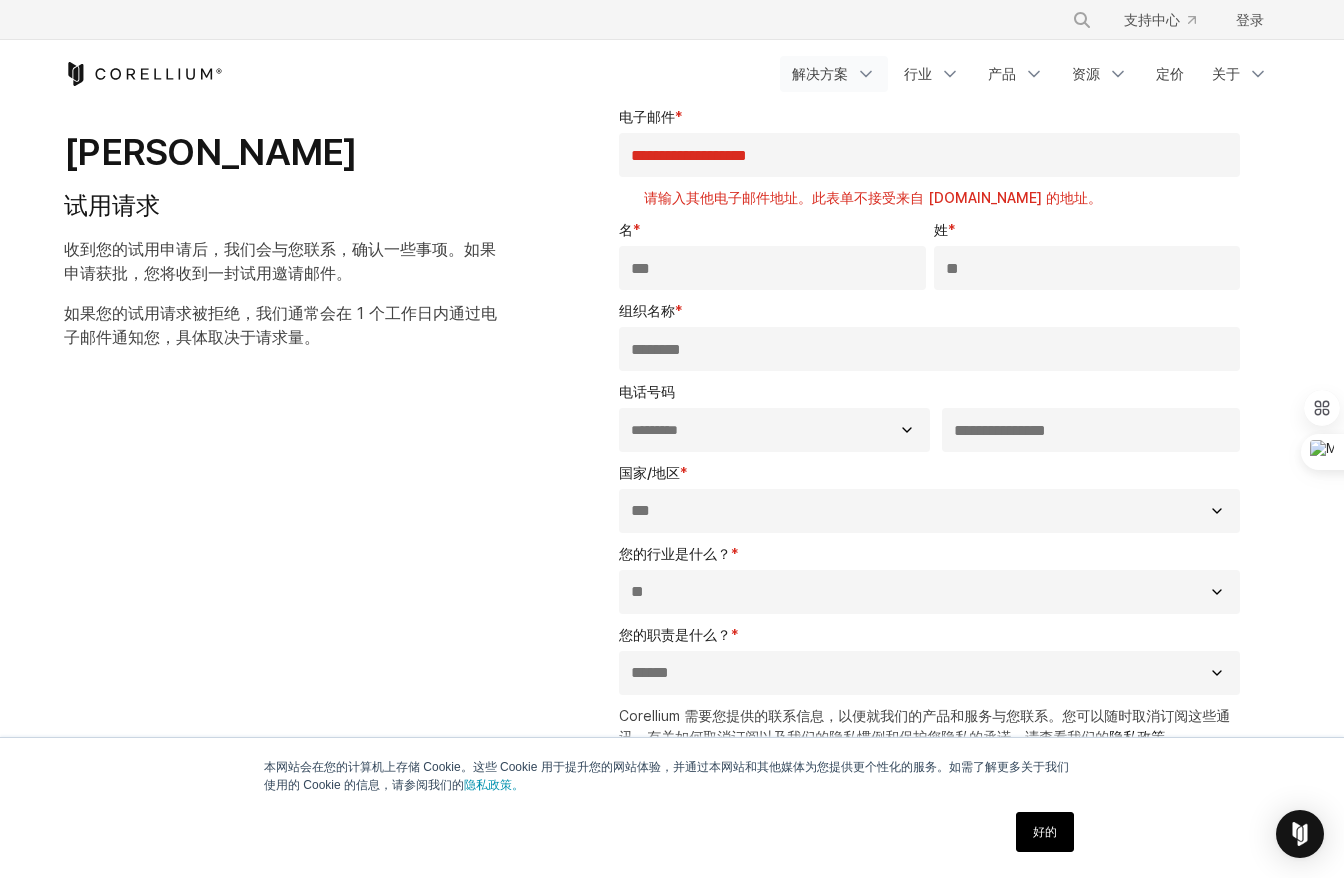 click 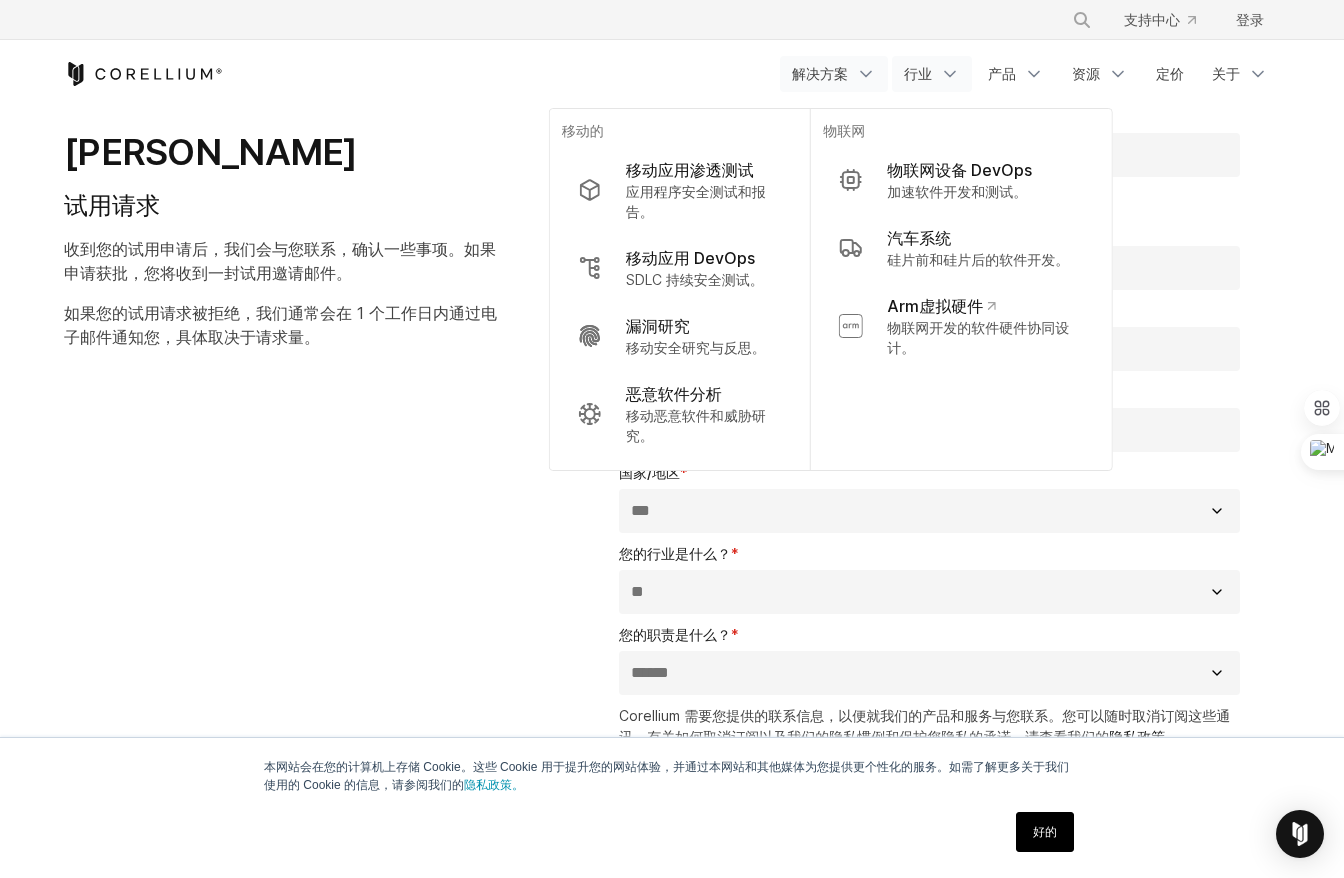 click 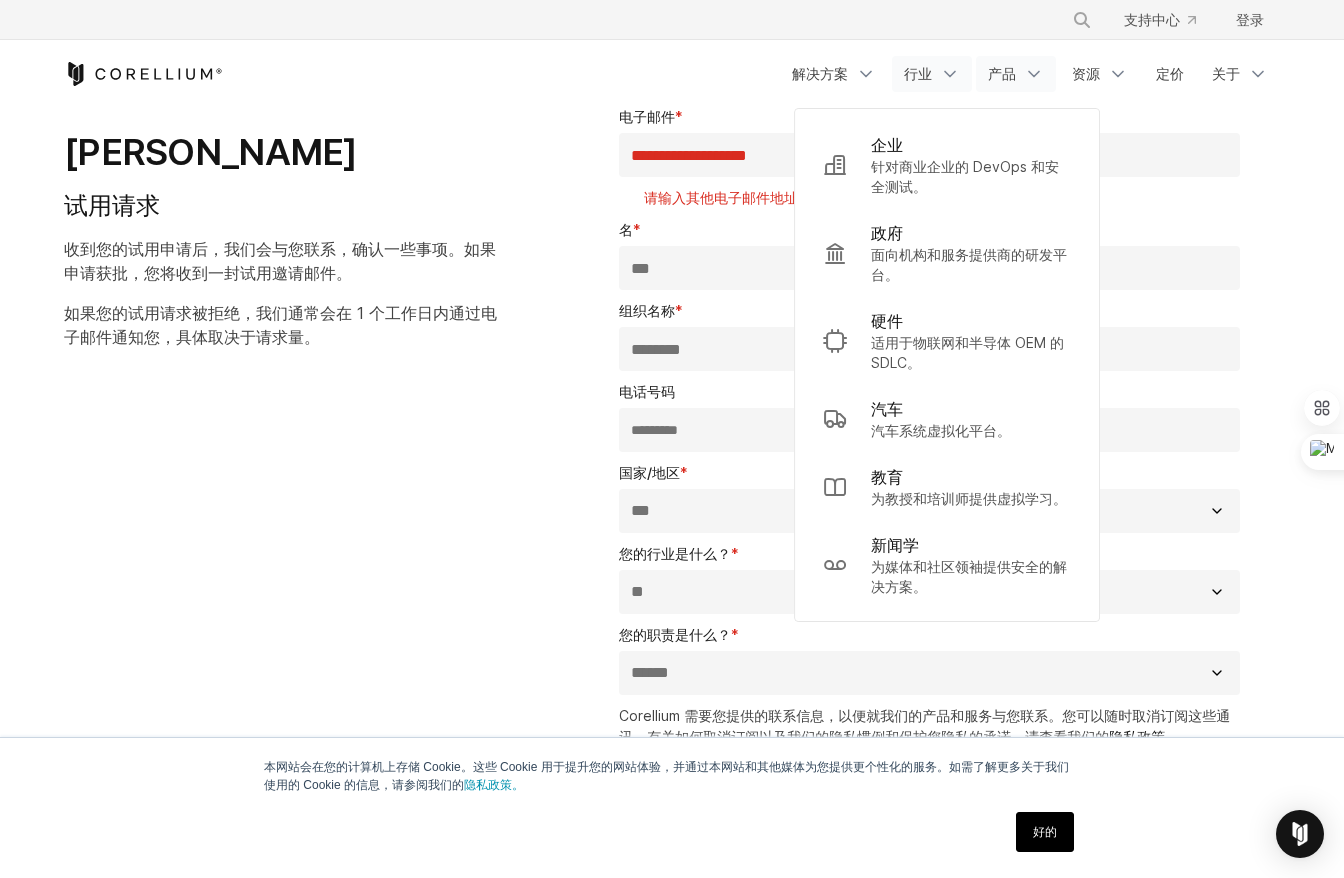 click 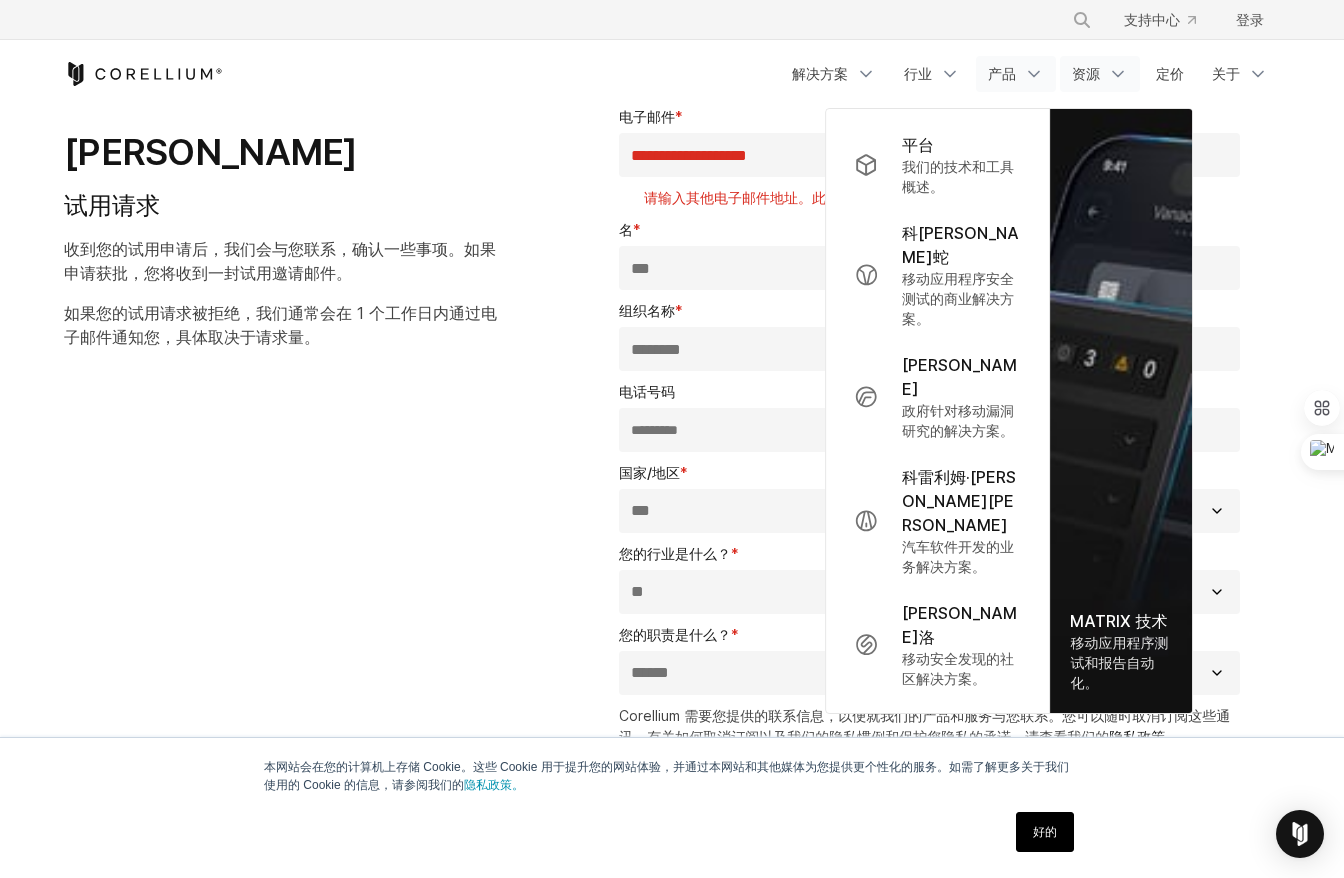 click on "资源" at bounding box center (1100, 74) 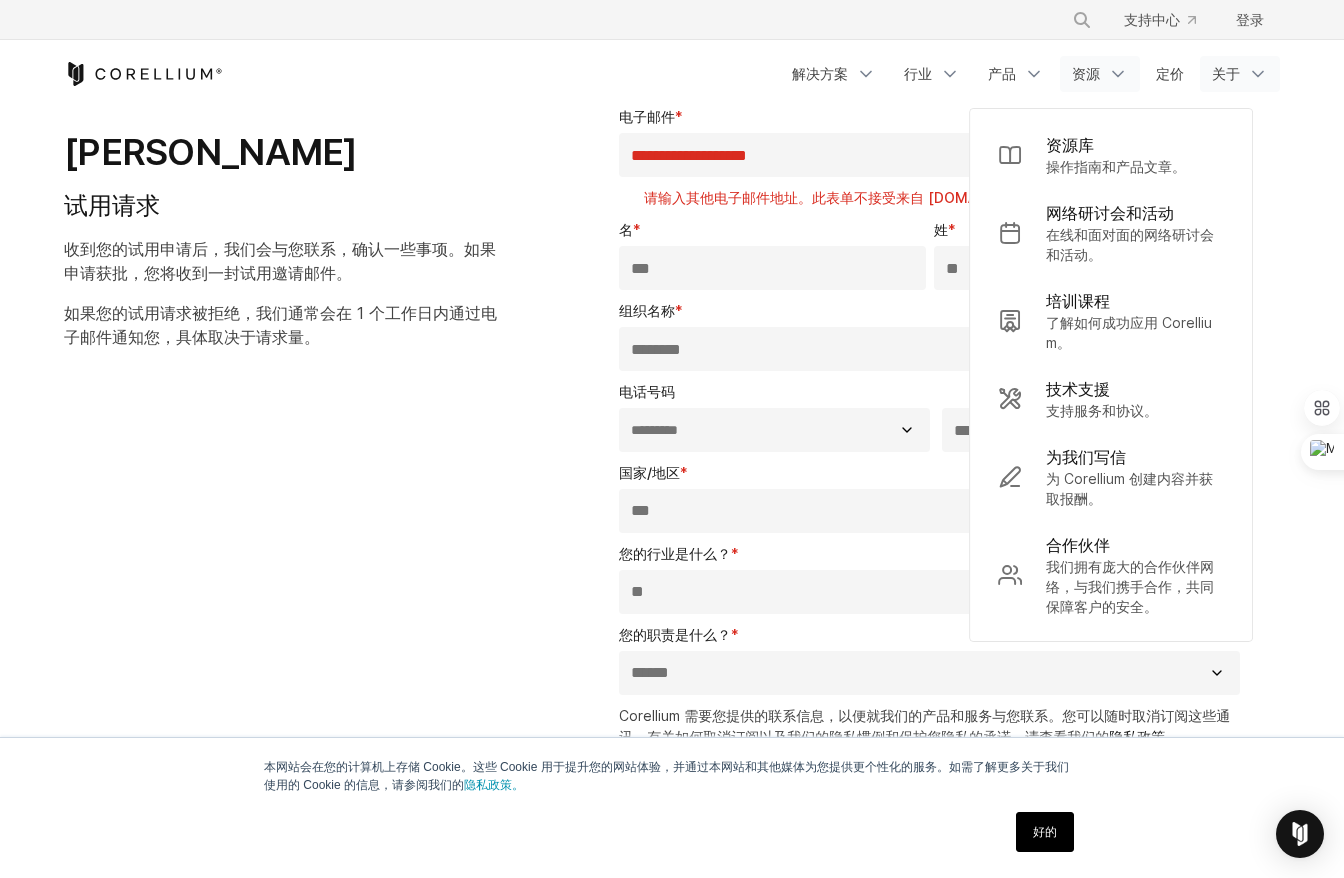 click on "关于" at bounding box center [1240, 74] 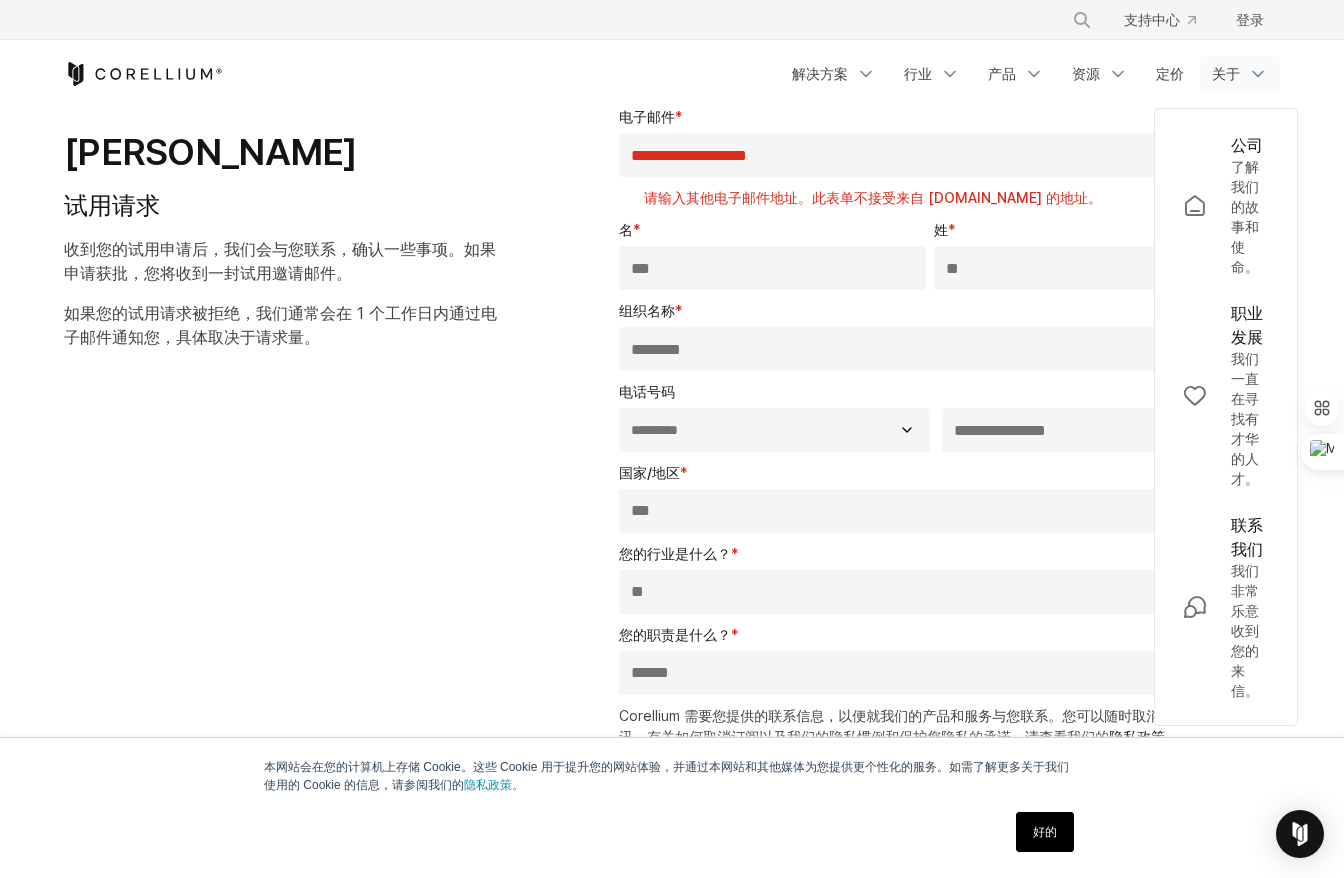 click on "**********" at bounding box center (929, 155) 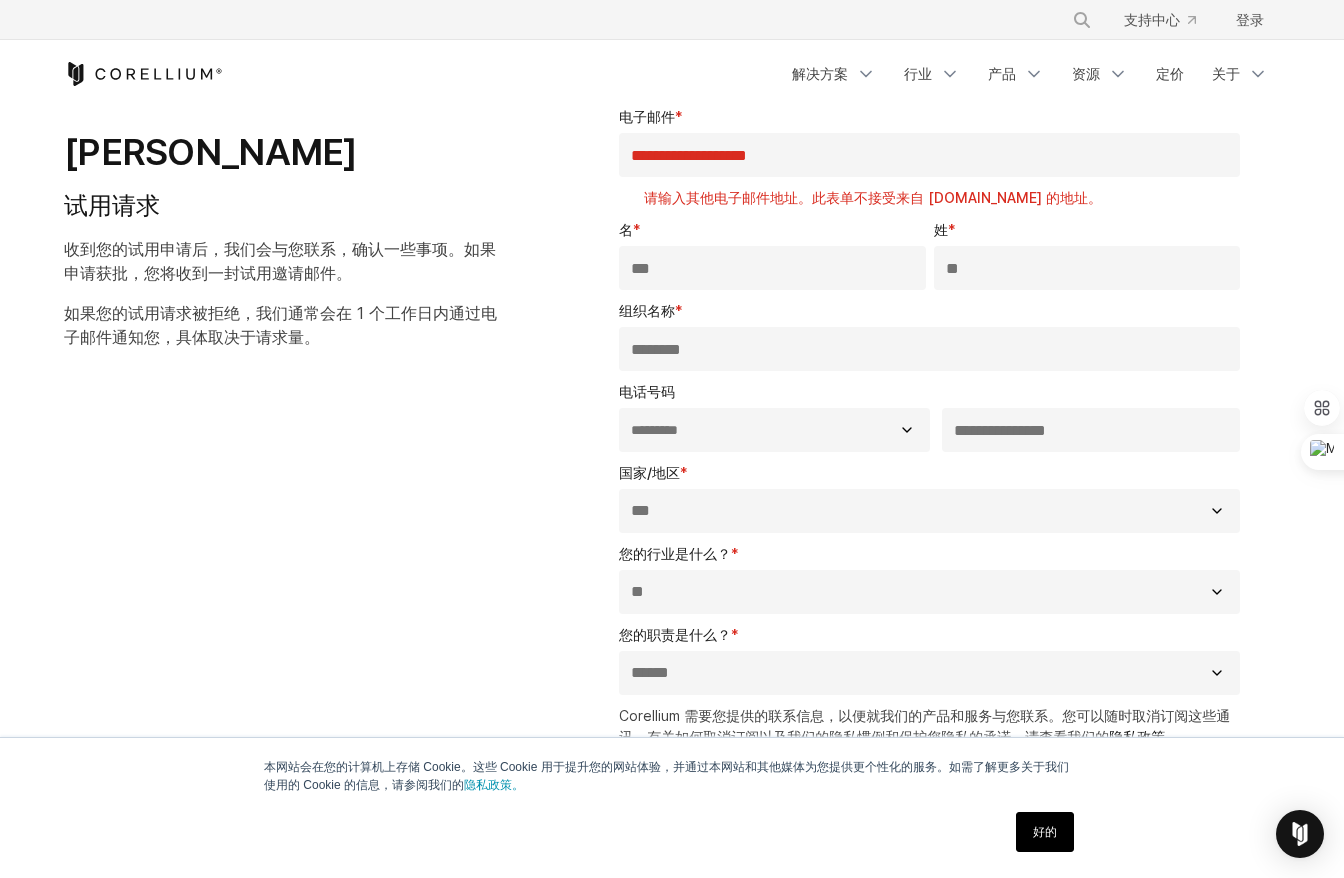 click on "**********" at bounding box center (929, 155) 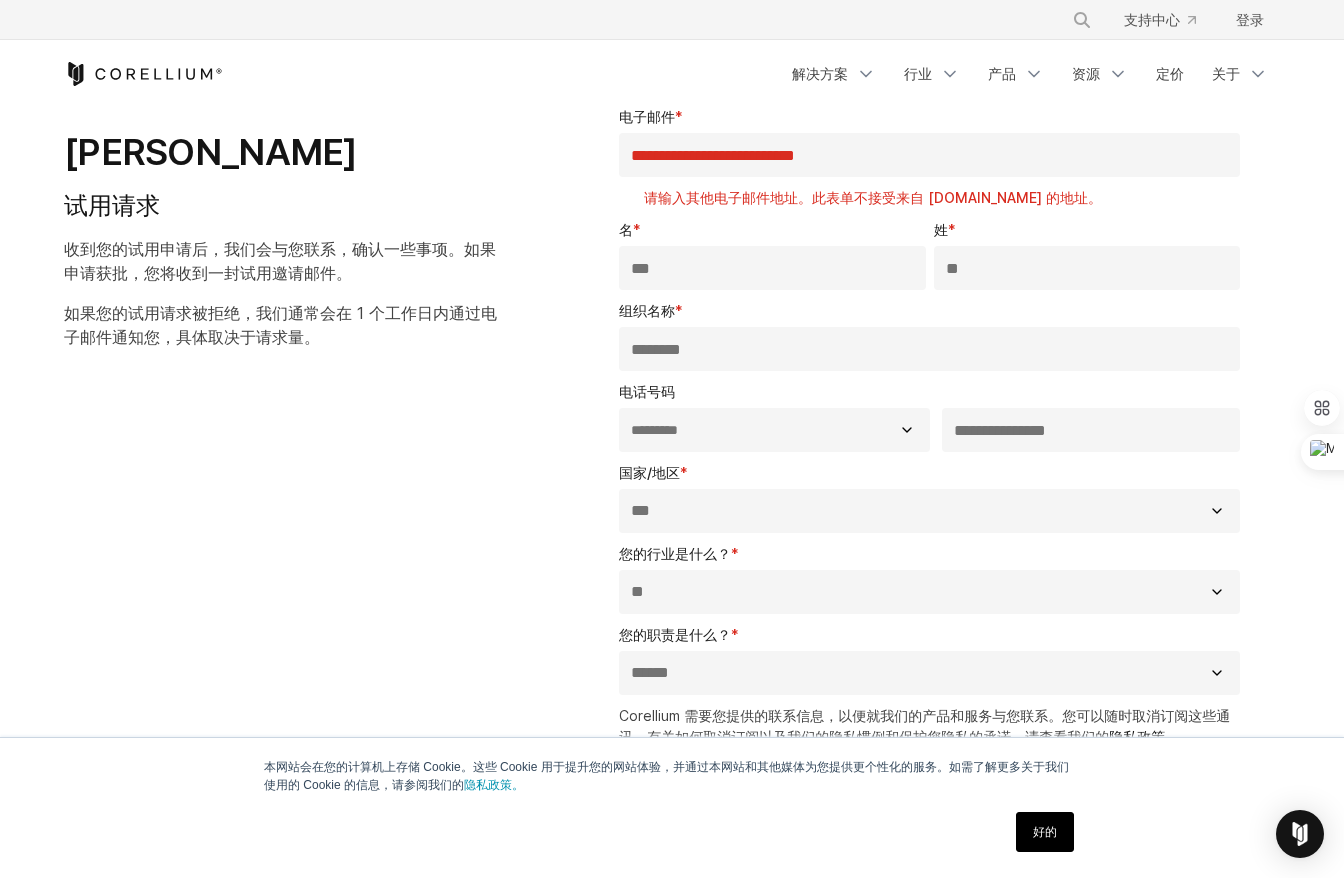 type on "**********" 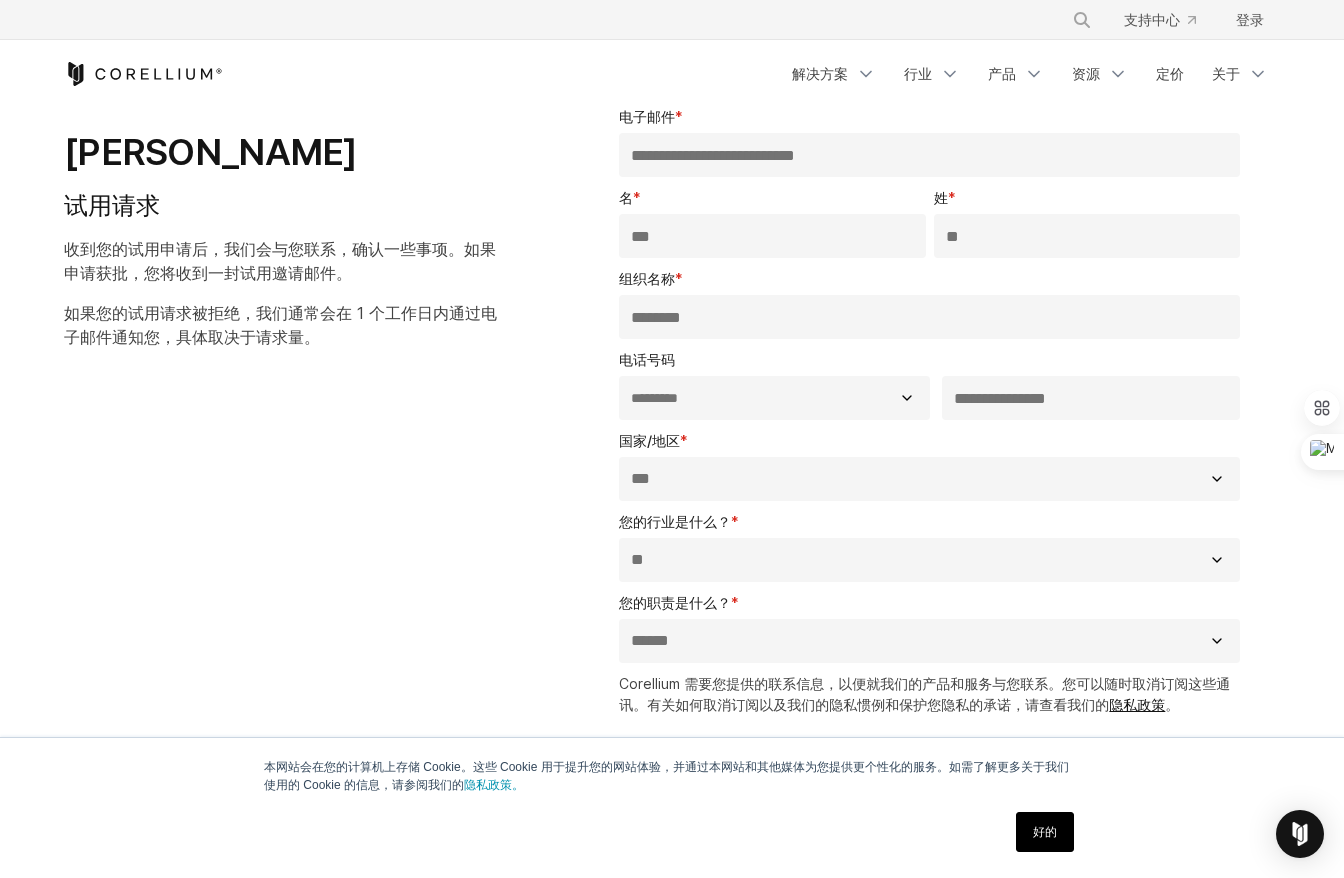 click on "**********" at bounding box center [672, 506] 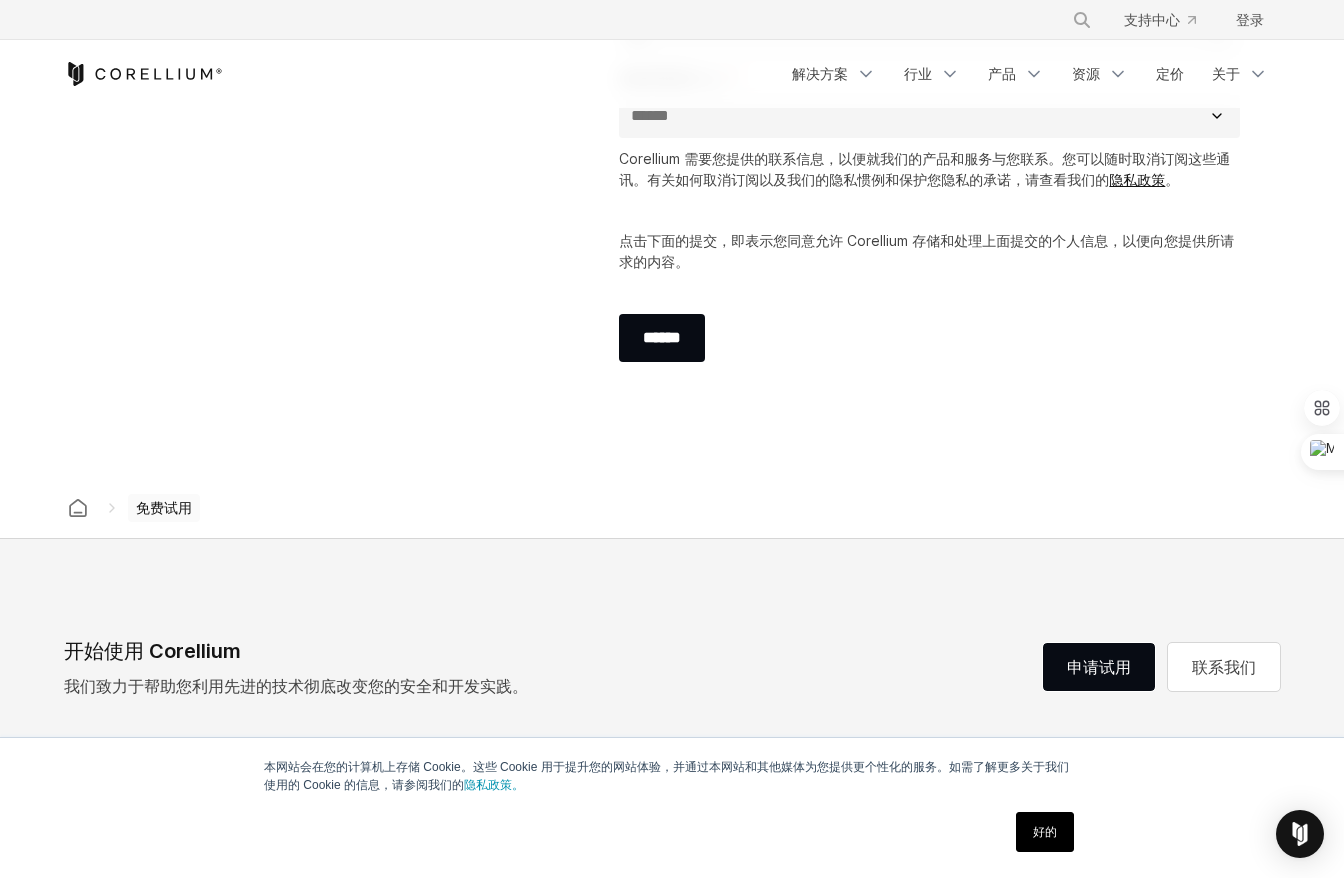 scroll, scrollTop: 688, scrollLeft: 0, axis: vertical 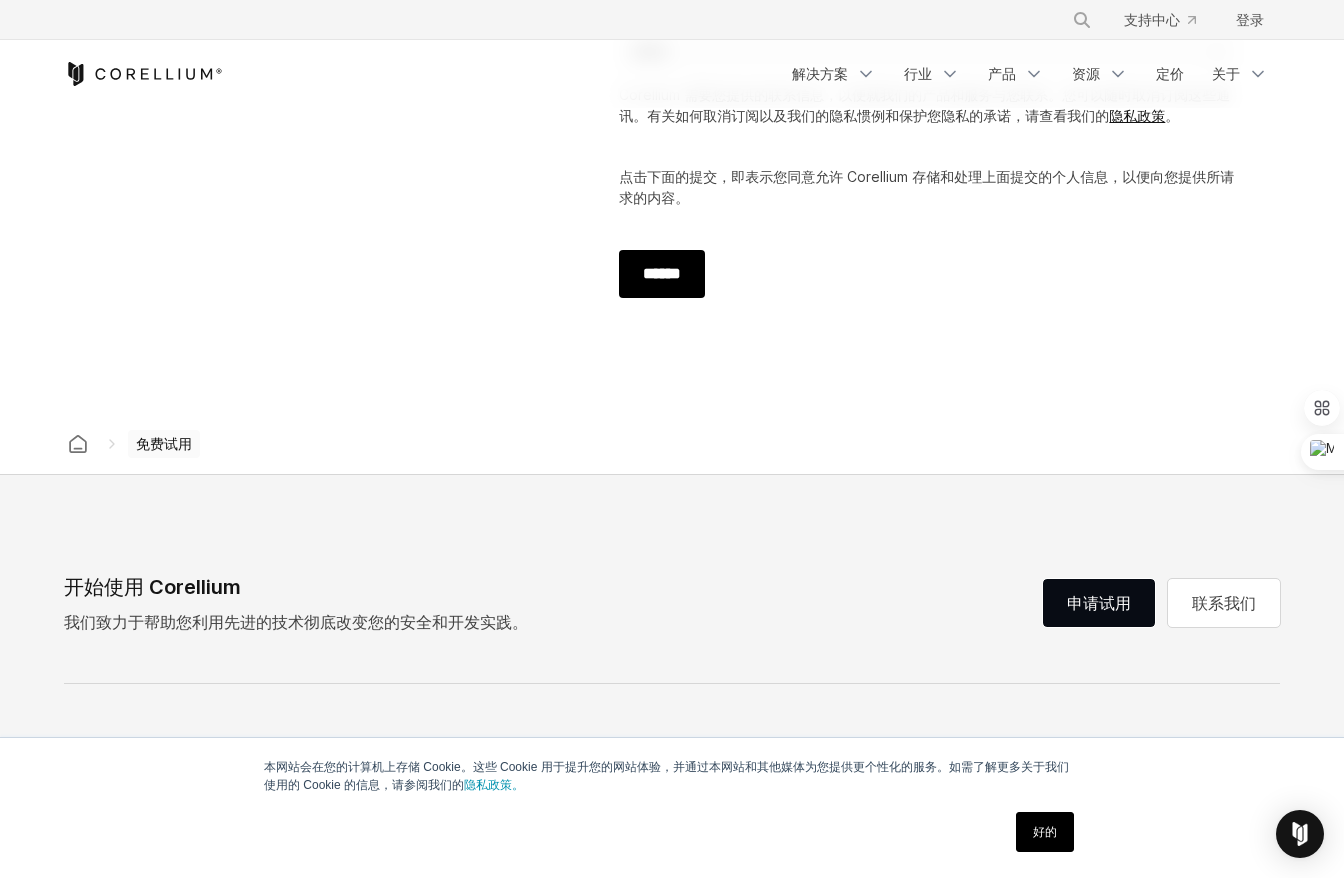 click on "******" at bounding box center [662, 274] 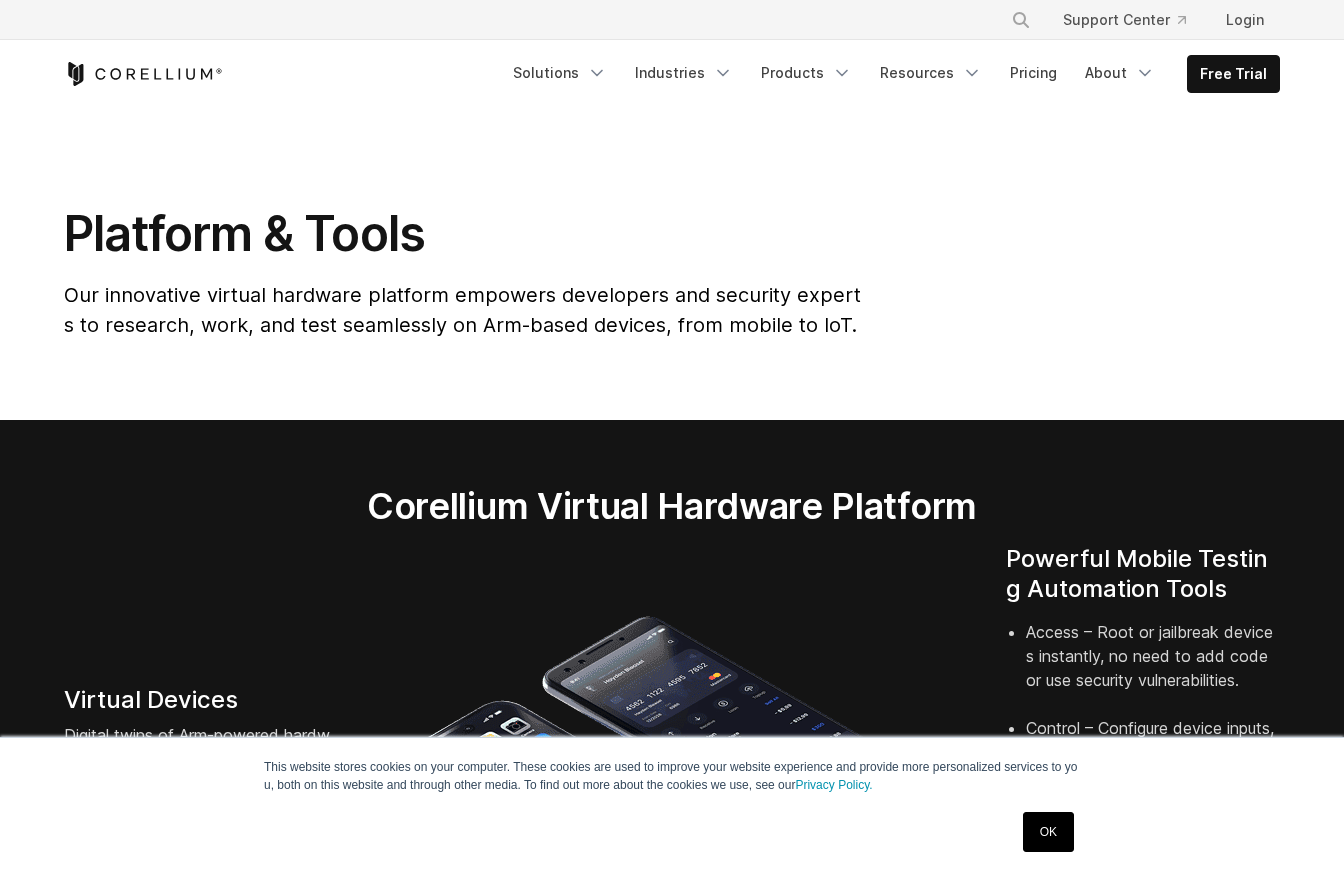 scroll, scrollTop: 0, scrollLeft: 0, axis: both 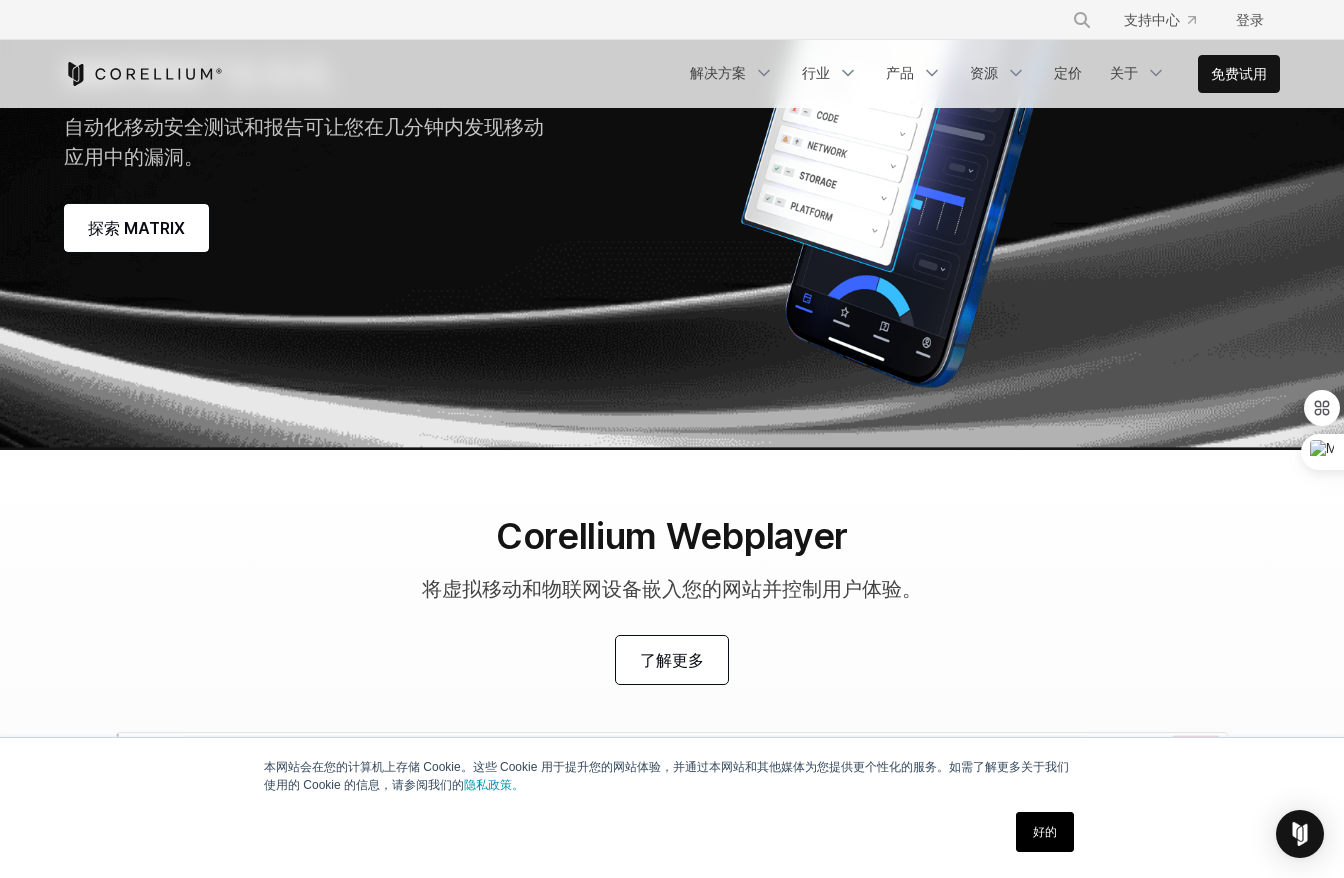 click on "02
启动参数" at bounding box center (1010, -660) 